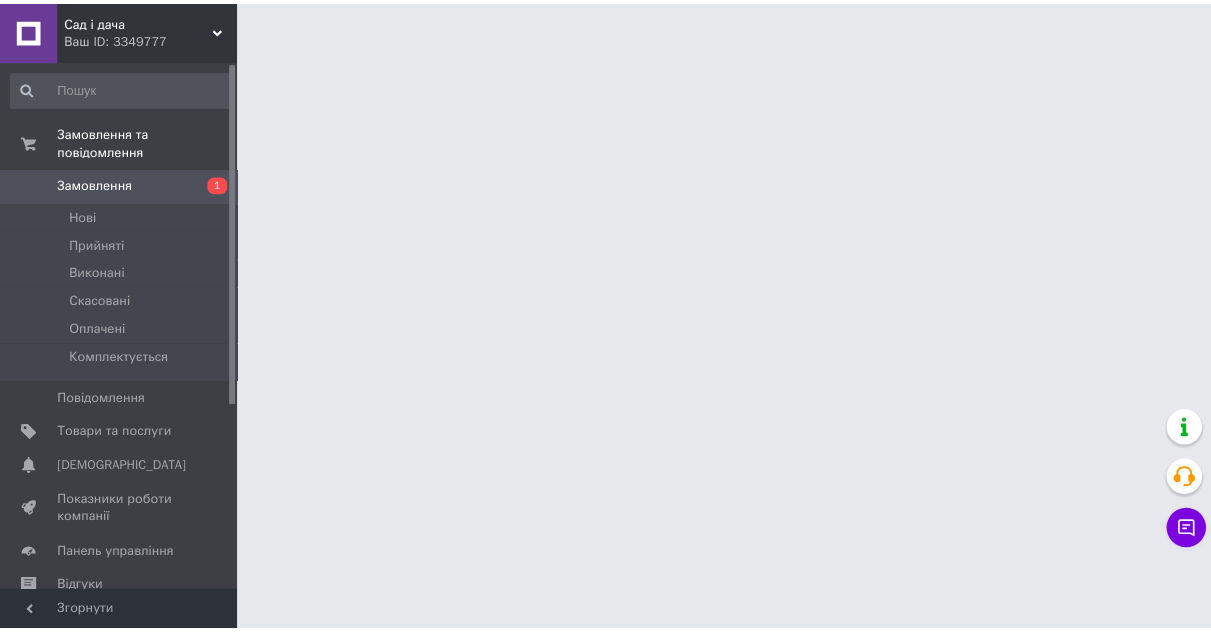 scroll, scrollTop: 0, scrollLeft: 0, axis: both 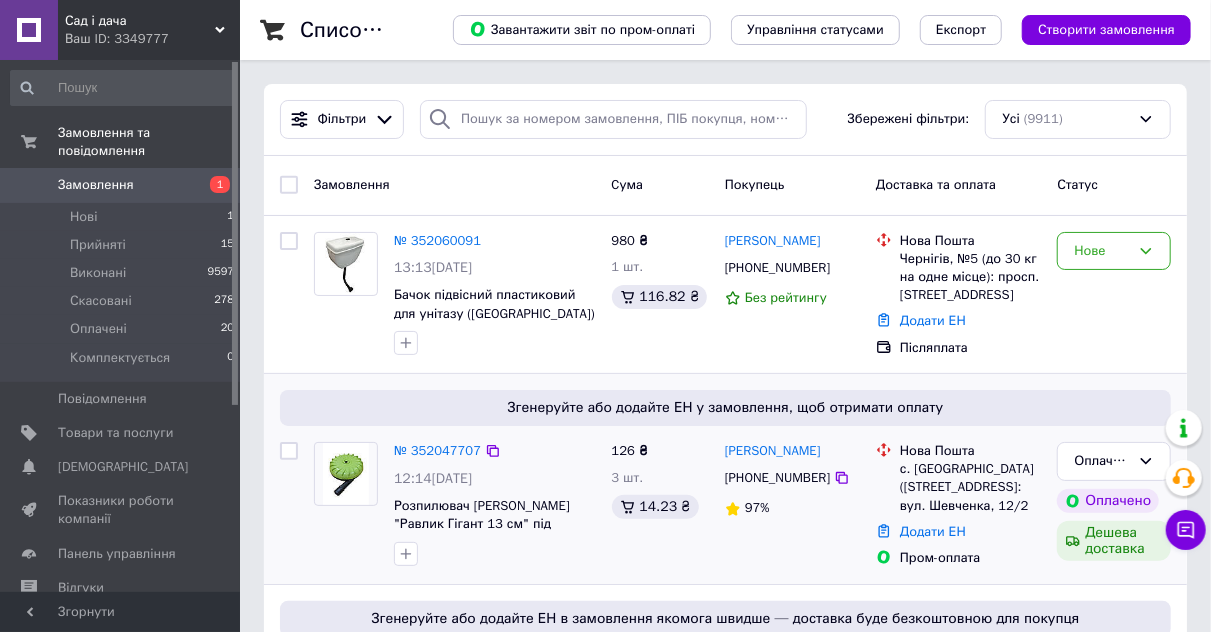 click at bounding box center [346, 474] 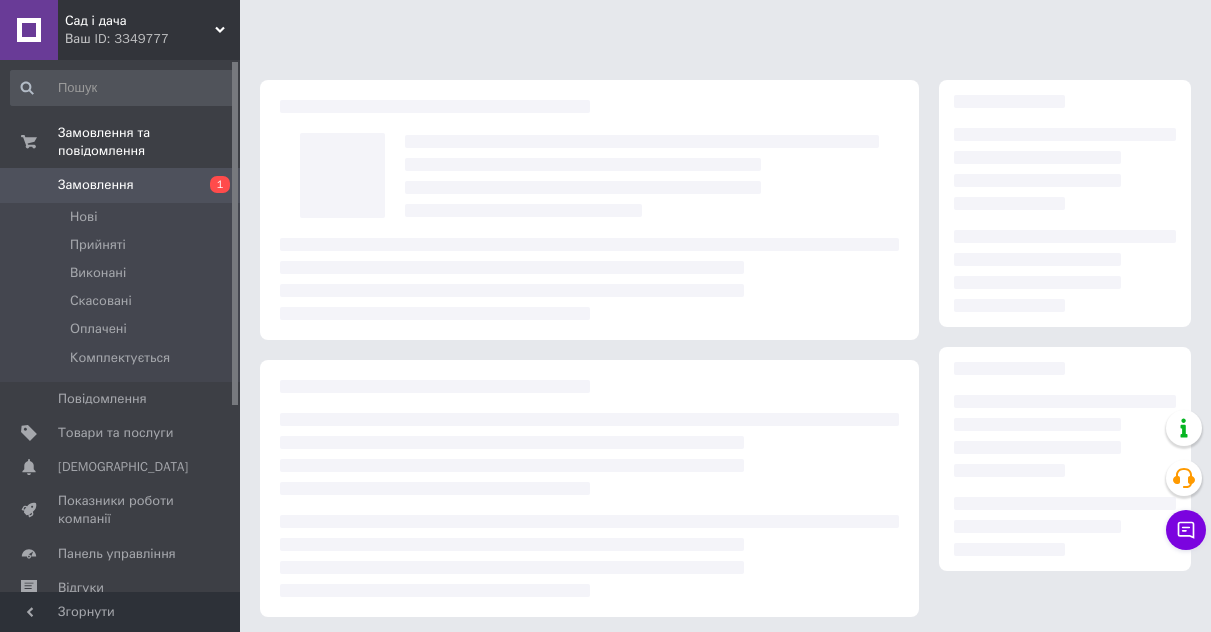 scroll, scrollTop: 0, scrollLeft: 0, axis: both 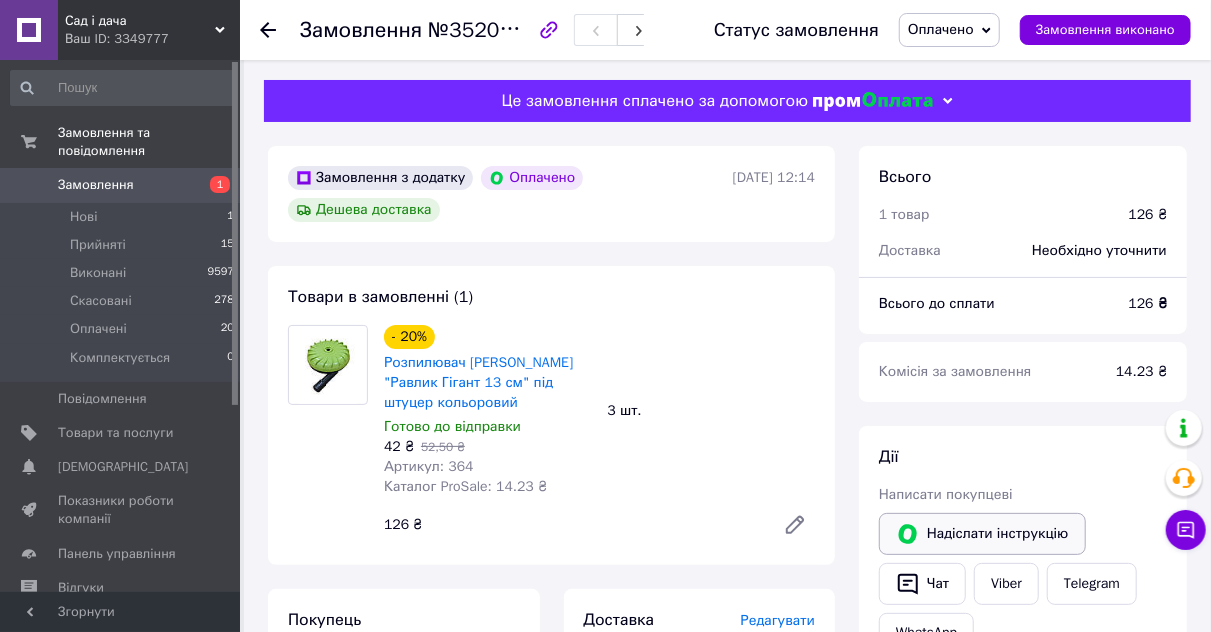 click on "Написати покупцеві" at bounding box center [946, 494] 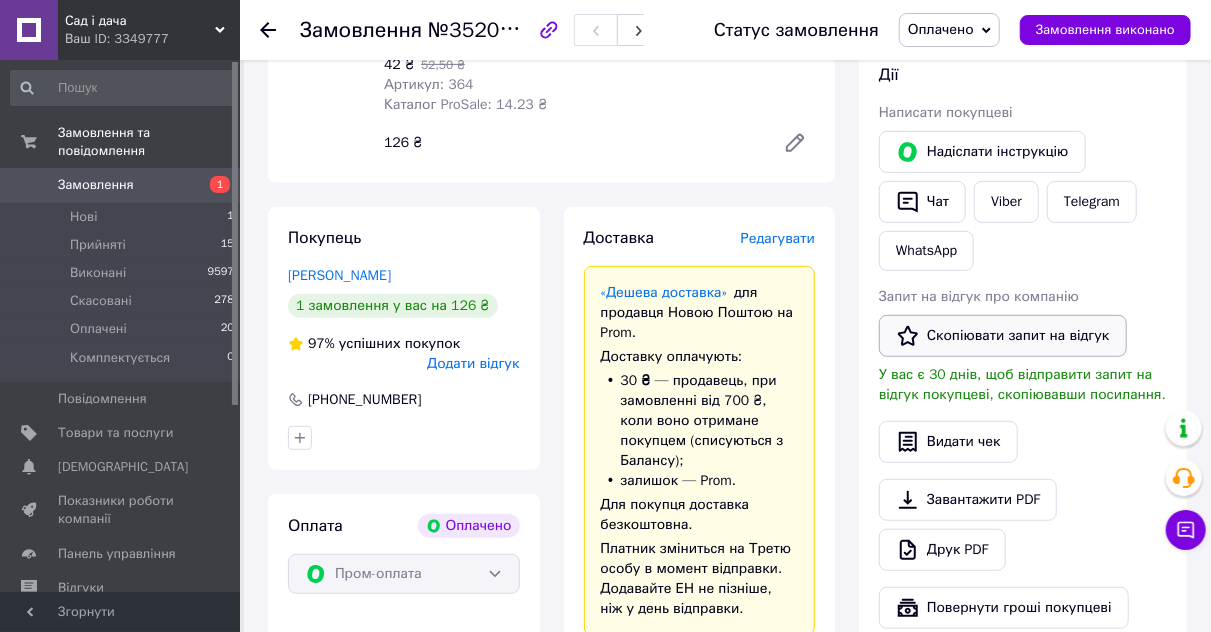 scroll, scrollTop: 500, scrollLeft: 0, axis: vertical 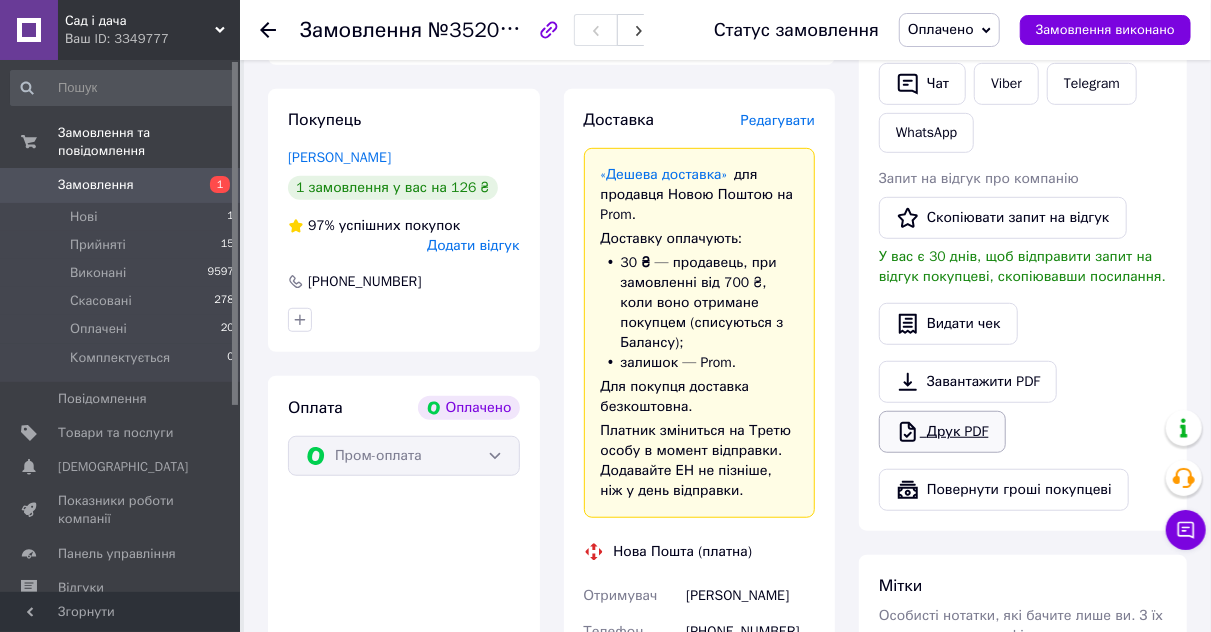 click on "Друк PDF" at bounding box center [942, 432] 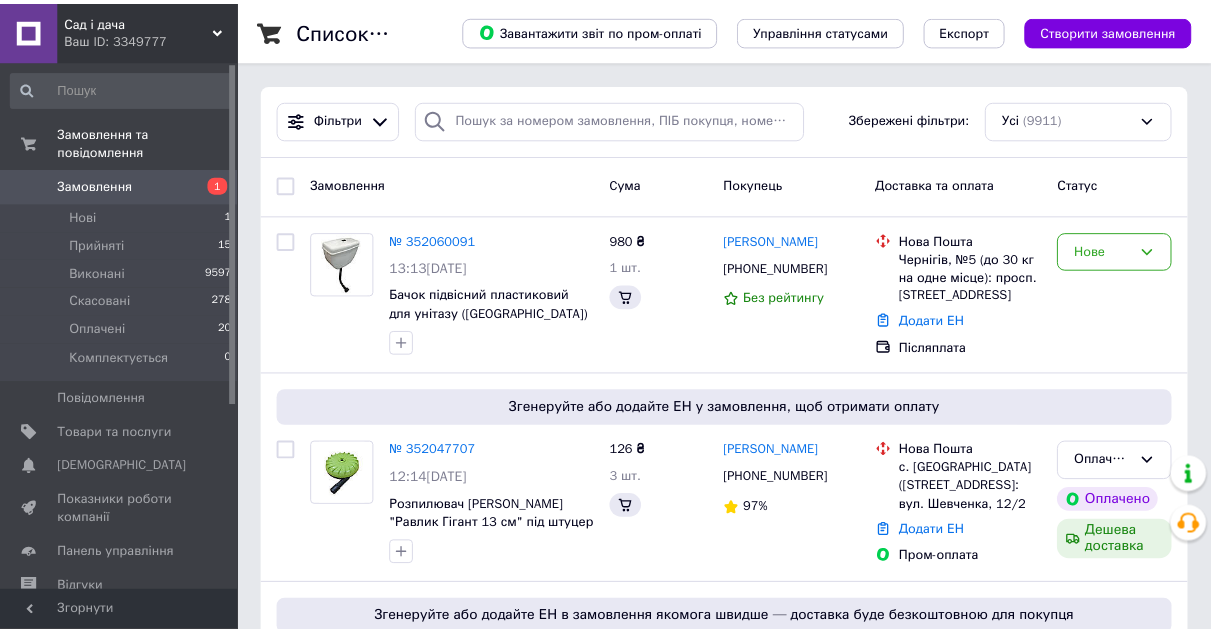 scroll, scrollTop: 0, scrollLeft: 0, axis: both 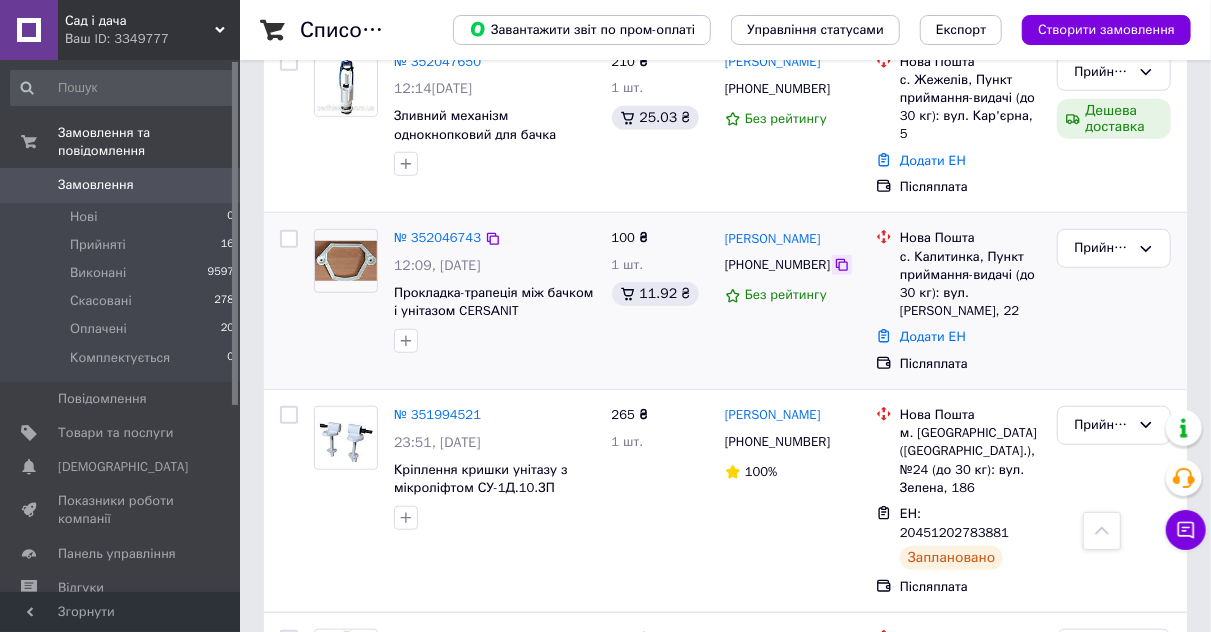 click 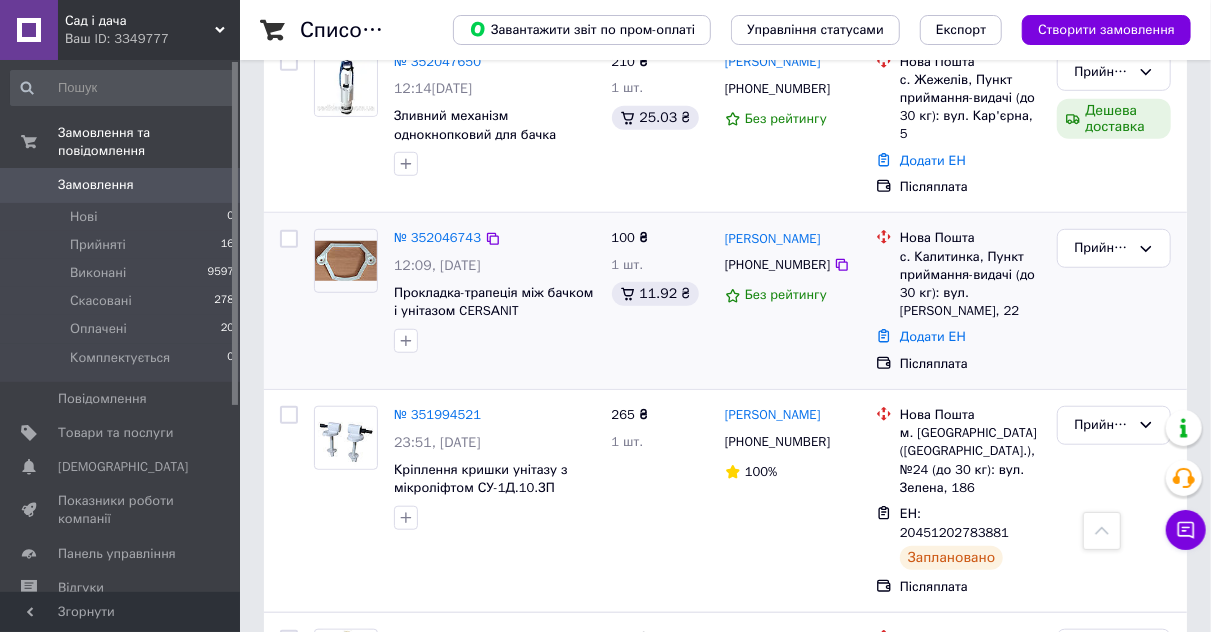 drag, startPoint x: 843, startPoint y: 219, endPoint x: 724, endPoint y: 209, distance: 119.419426 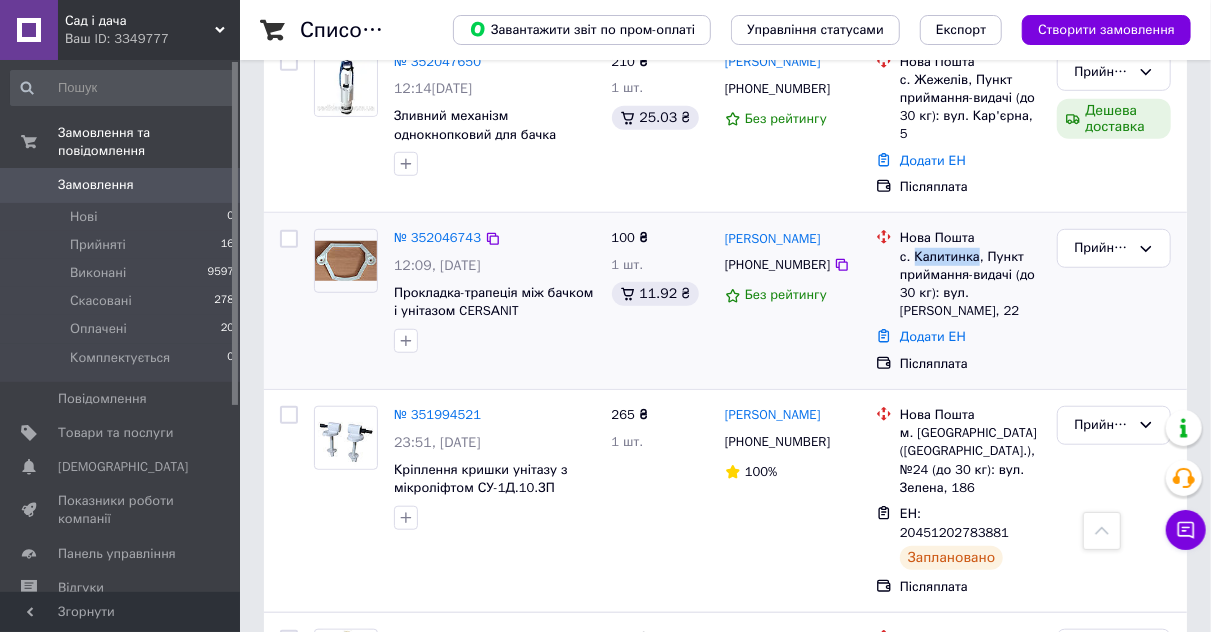 drag, startPoint x: 973, startPoint y: 238, endPoint x: 915, endPoint y: 240, distance: 58.034473 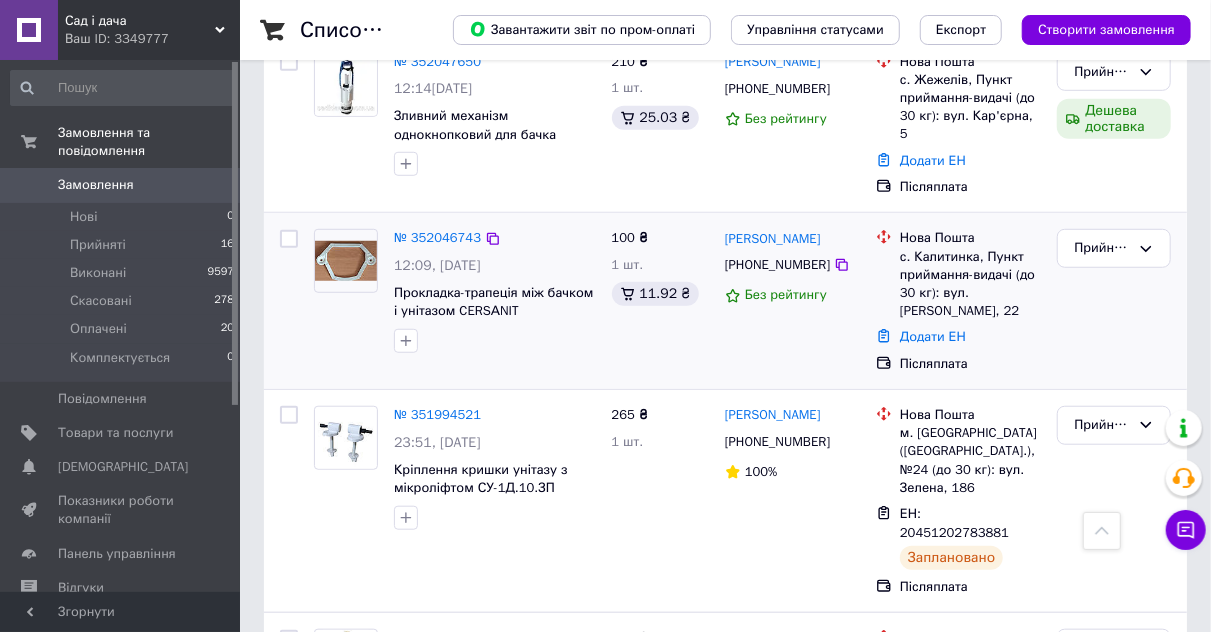 click on "Ольга Коновалова +380984396143 Без рейтингу" at bounding box center [792, 301] 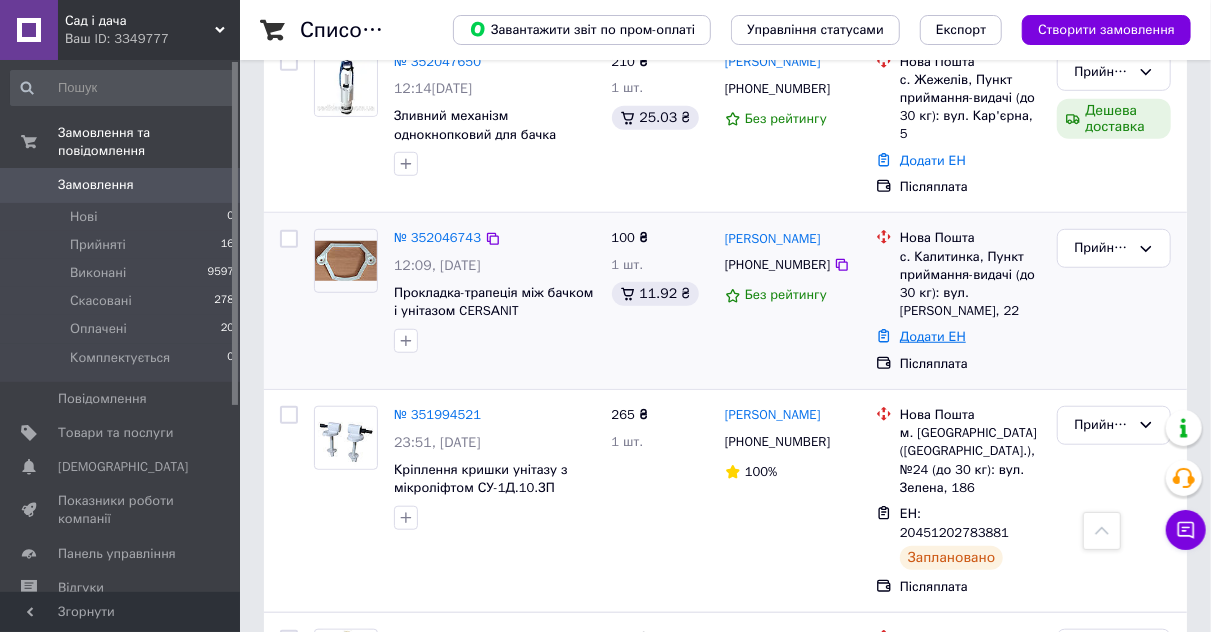 click on "Додати ЕН" at bounding box center [933, 336] 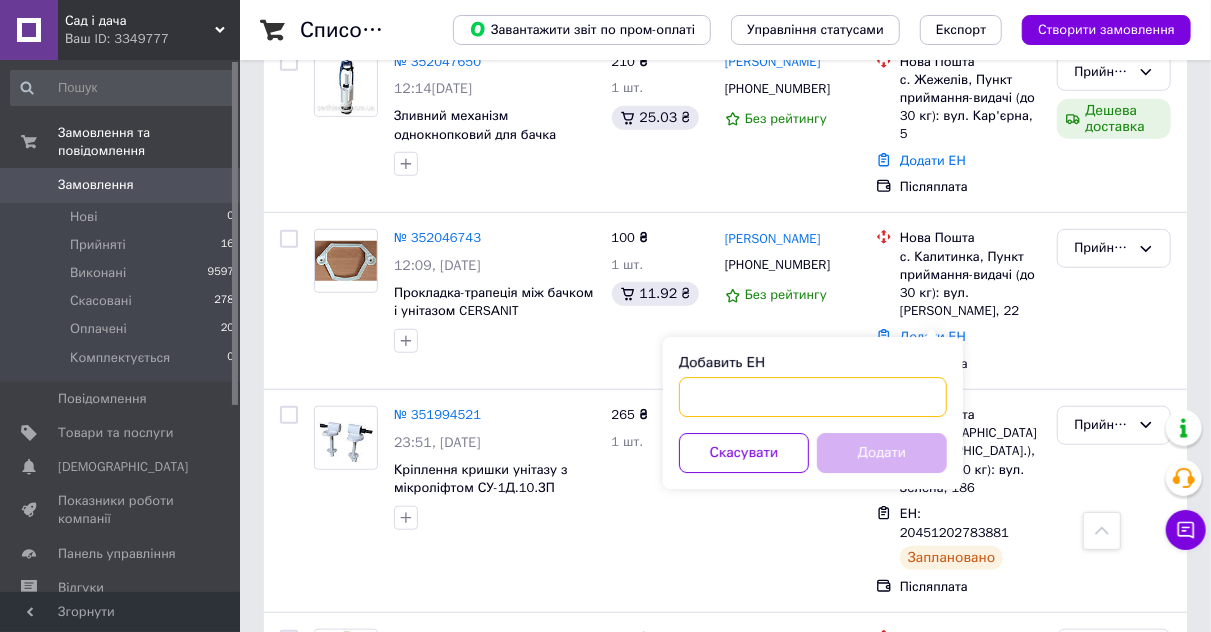 click on "Добавить ЕН" at bounding box center [813, 397] 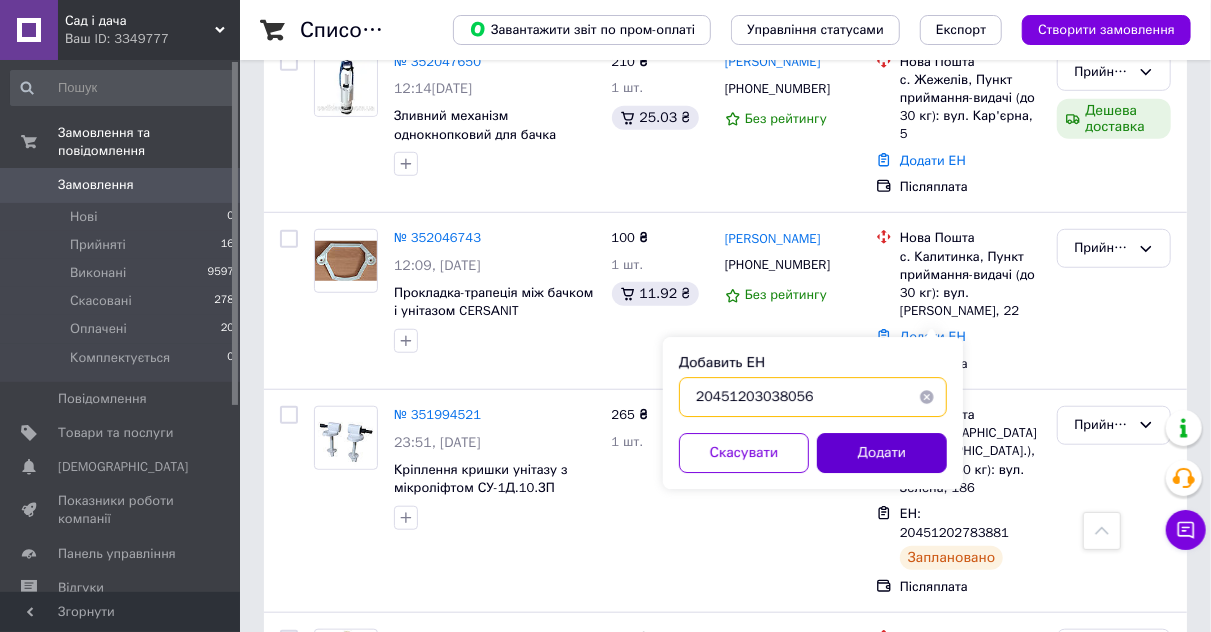 type on "20451203038056" 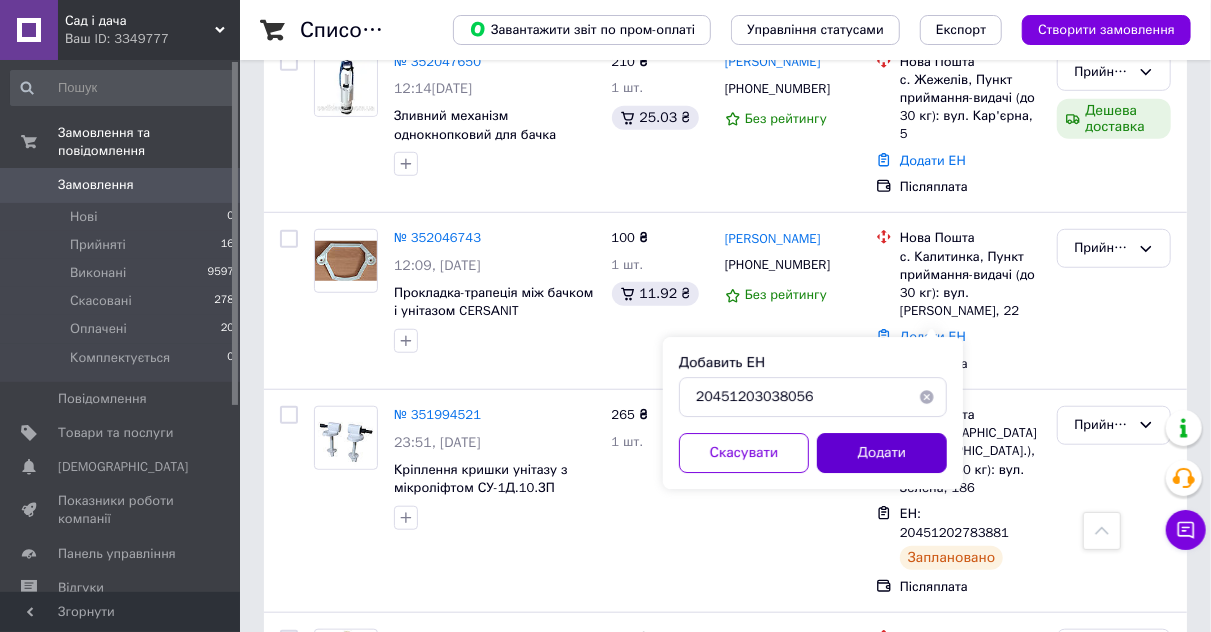 click on "Додати" at bounding box center (882, 453) 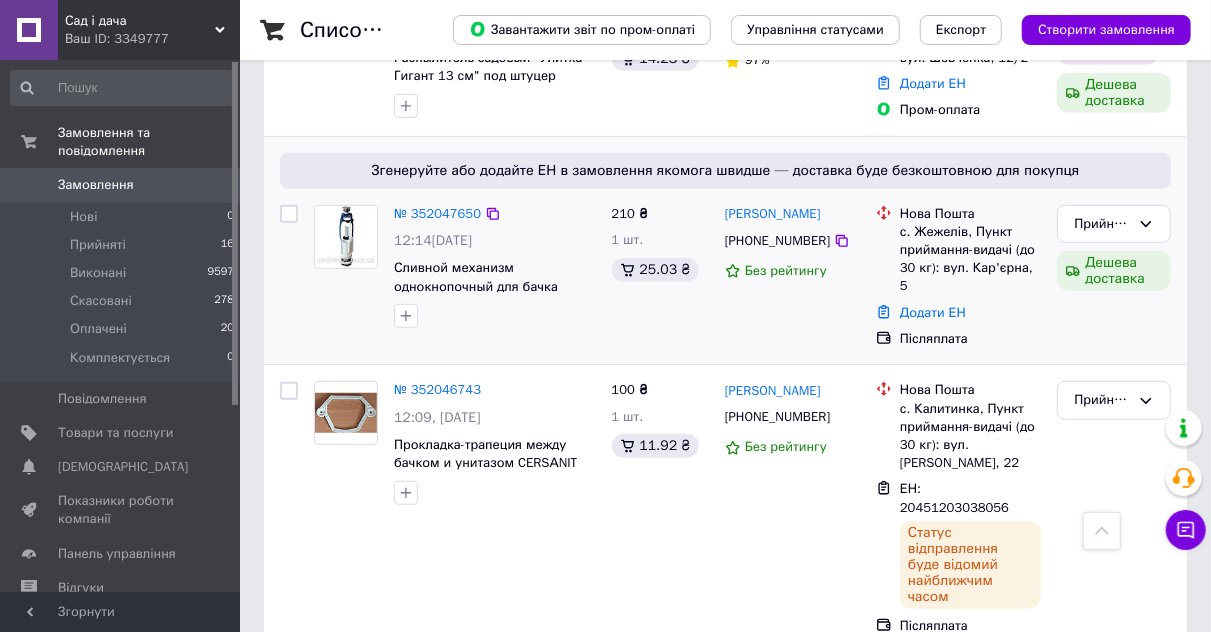 scroll, scrollTop: 400, scrollLeft: 0, axis: vertical 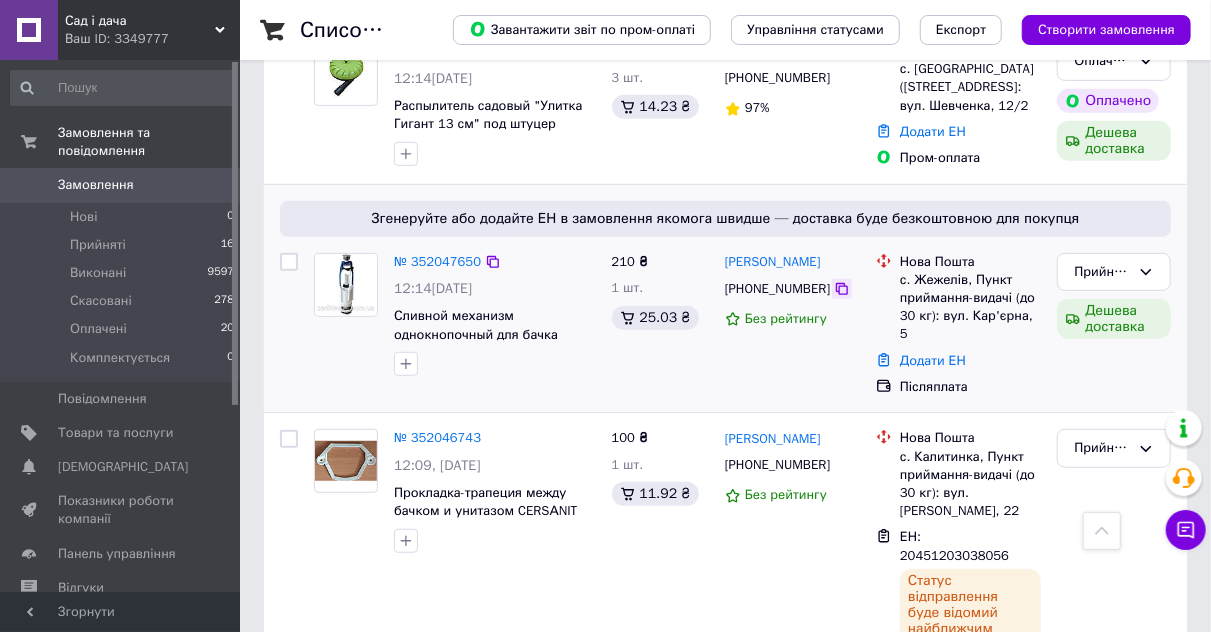 click 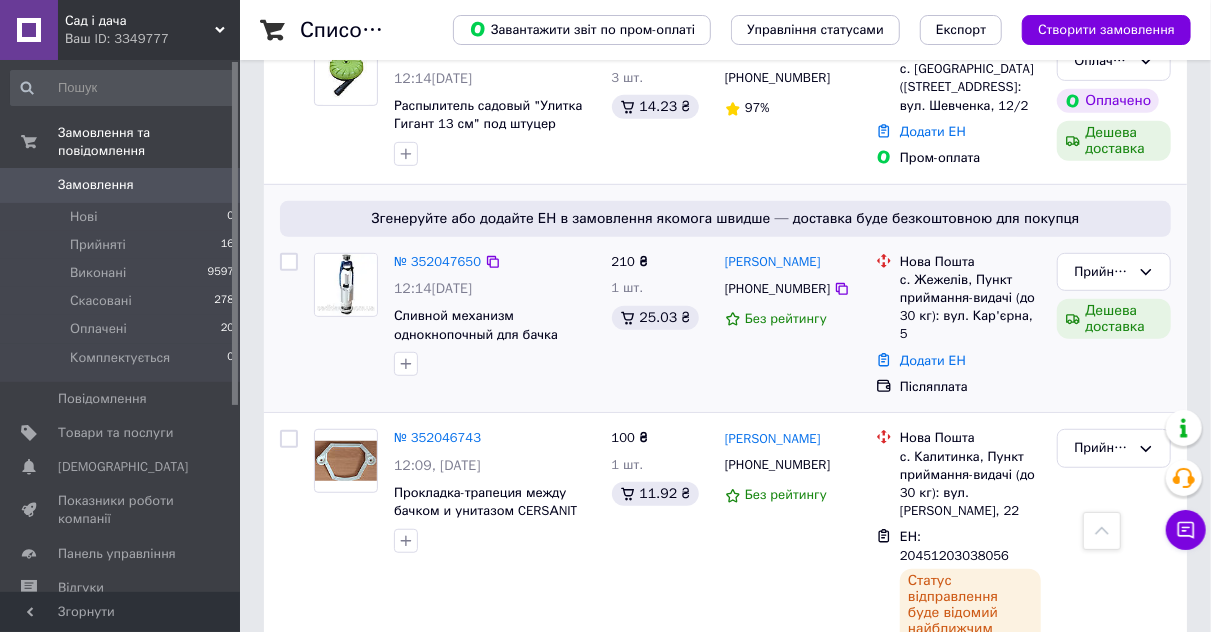 drag, startPoint x: 831, startPoint y: 257, endPoint x: 718, endPoint y: 259, distance: 113.0177 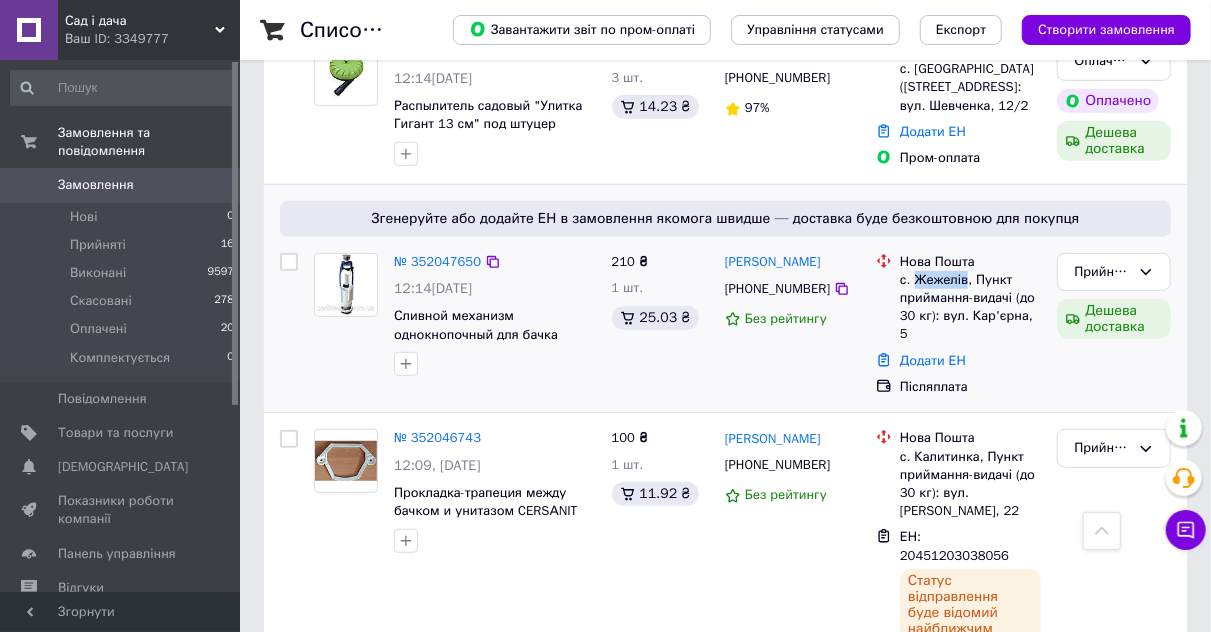 drag, startPoint x: 962, startPoint y: 277, endPoint x: 912, endPoint y: 282, distance: 50.24938 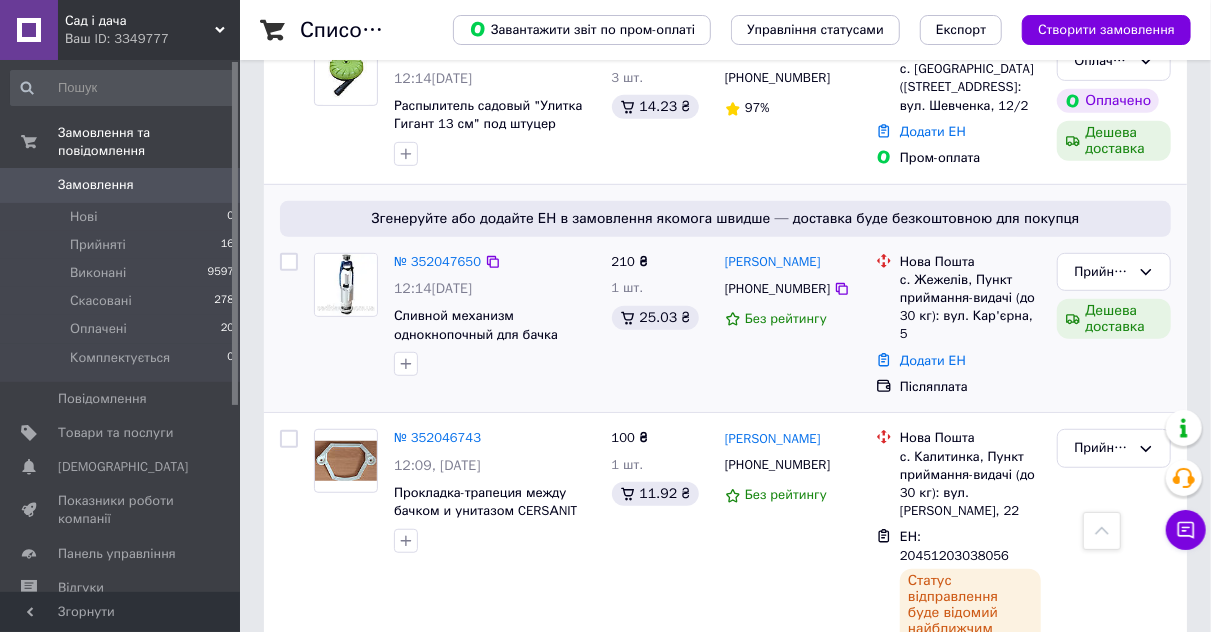 click on "сергей макарчук +380958738243 Без рейтингу" at bounding box center [792, 325] 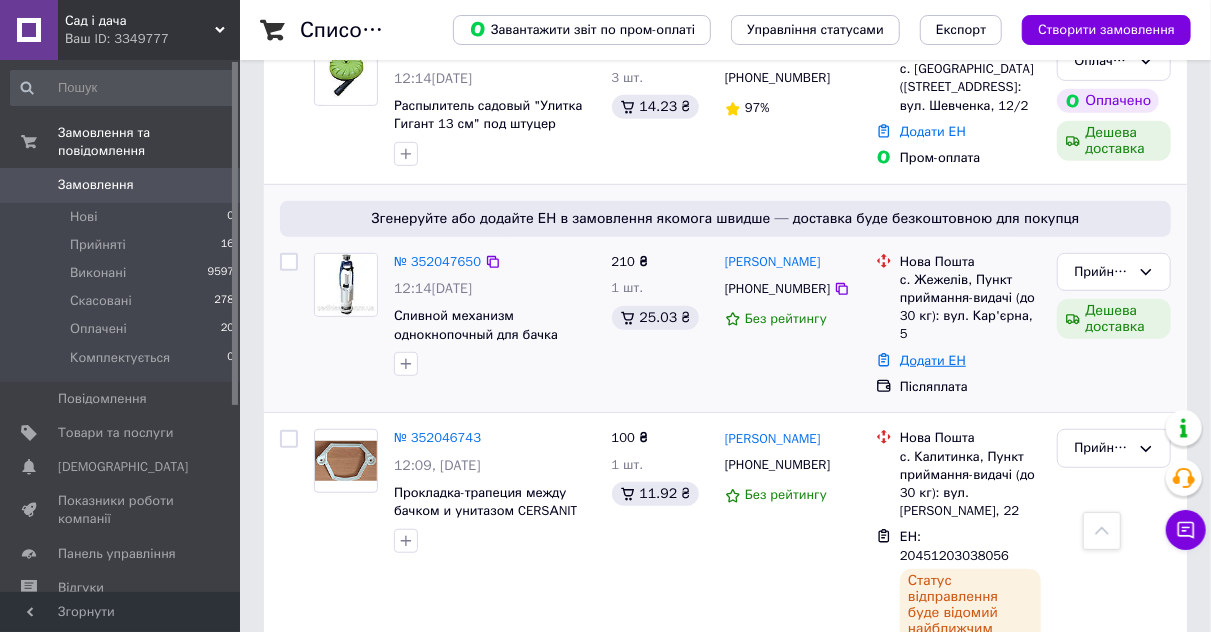 click on "Додати ЕН" at bounding box center [933, 360] 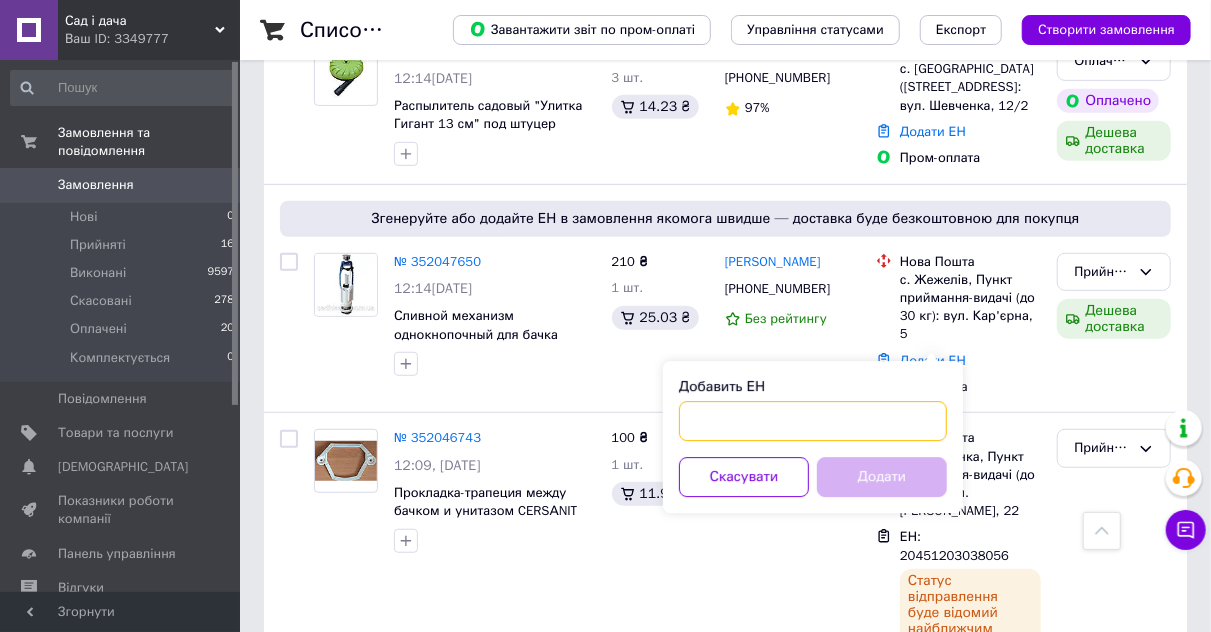 click on "Добавить ЕН" at bounding box center [813, 421] 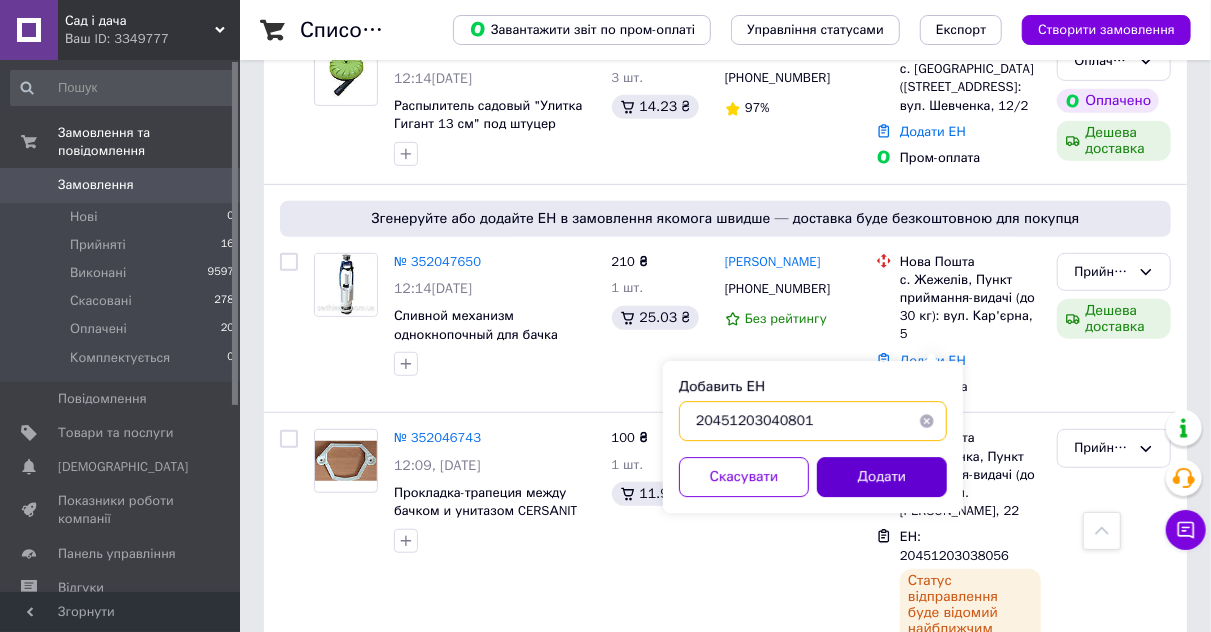 type on "20451203040801" 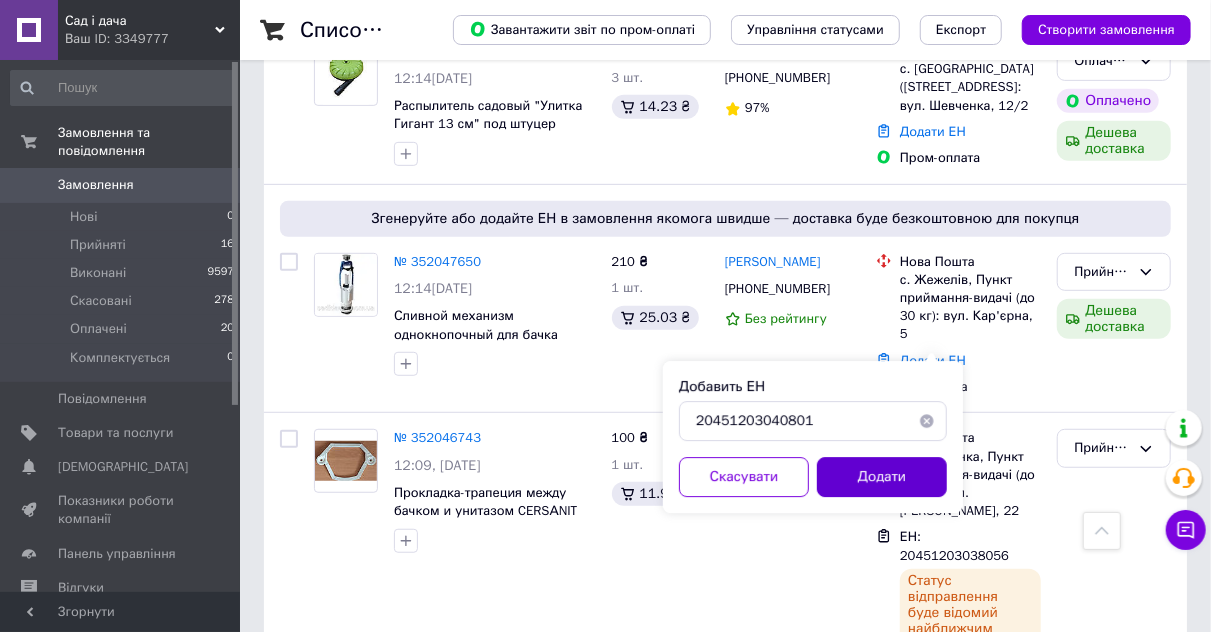 click on "Додати" at bounding box center [882, 477] 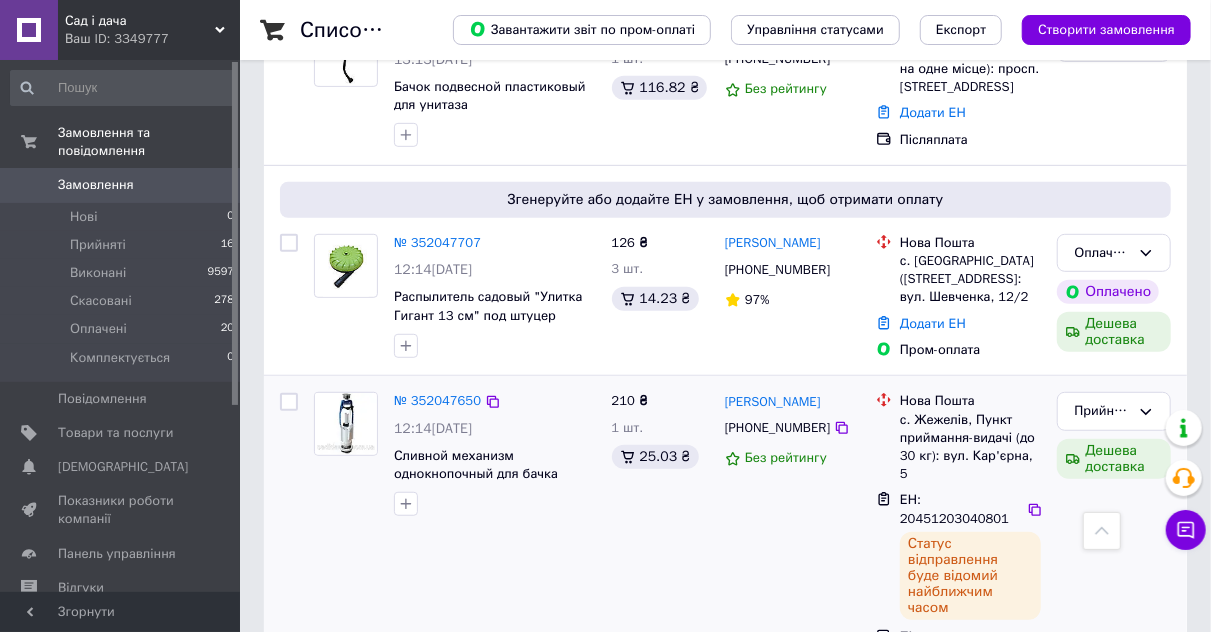 scroll, scrollTop: 428, scrollLeft: 0, axis: vertical 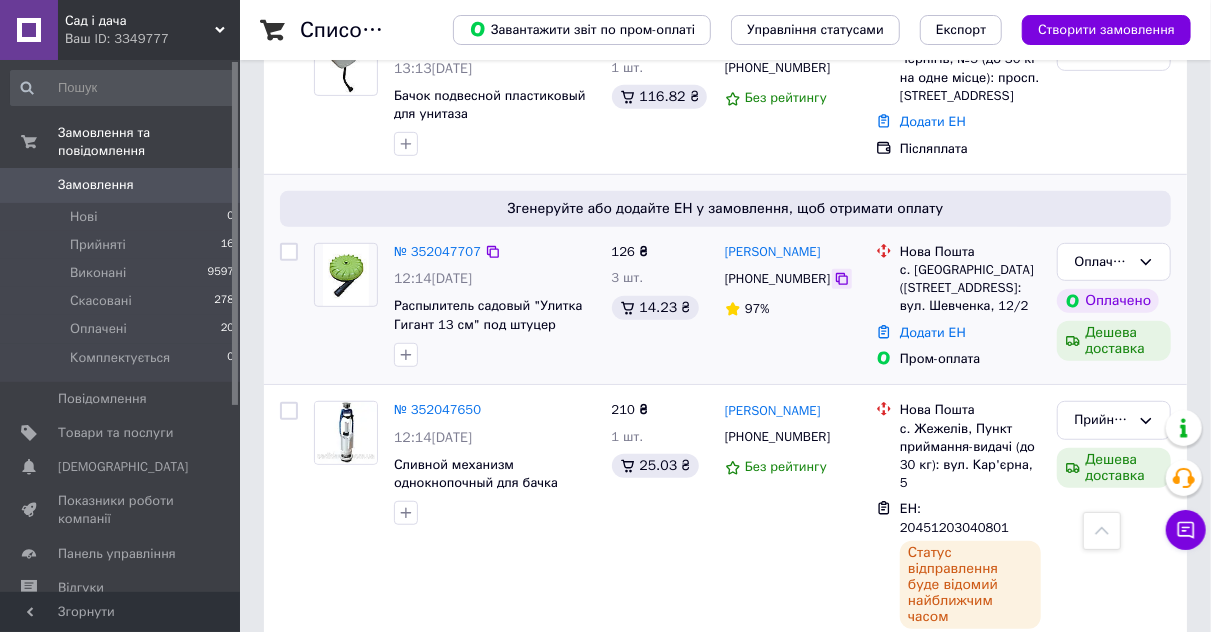 click 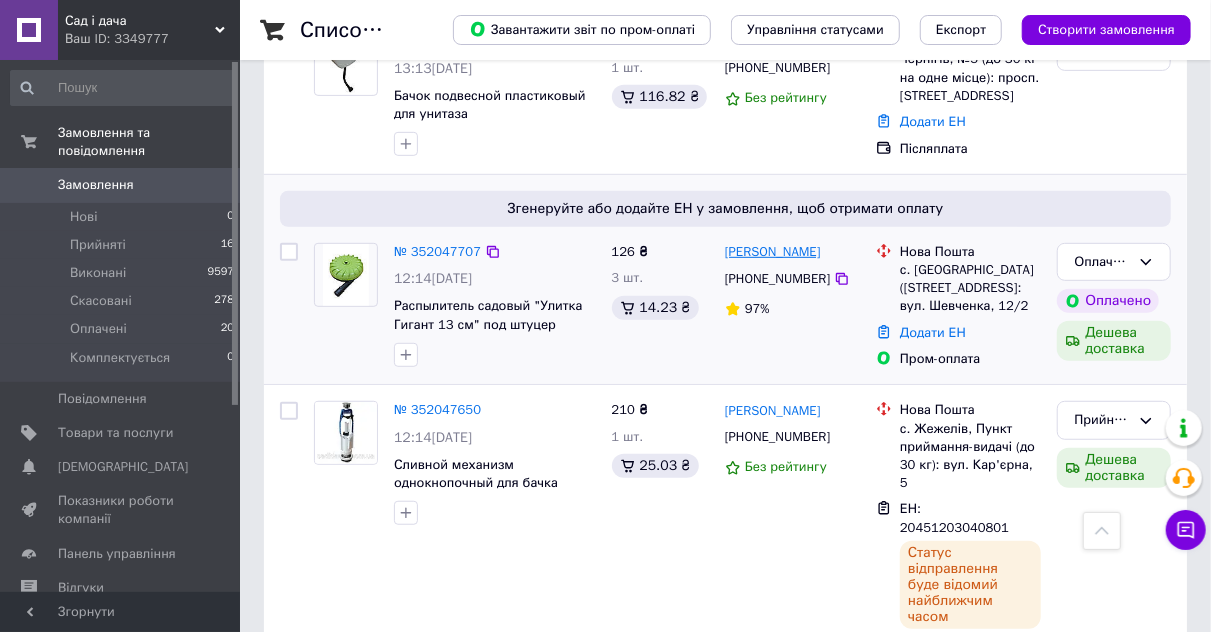 drag, startPoint x: 849, startPoint y: 249, endPoint x: 727, endPoint y: 245, distance: 122.06556 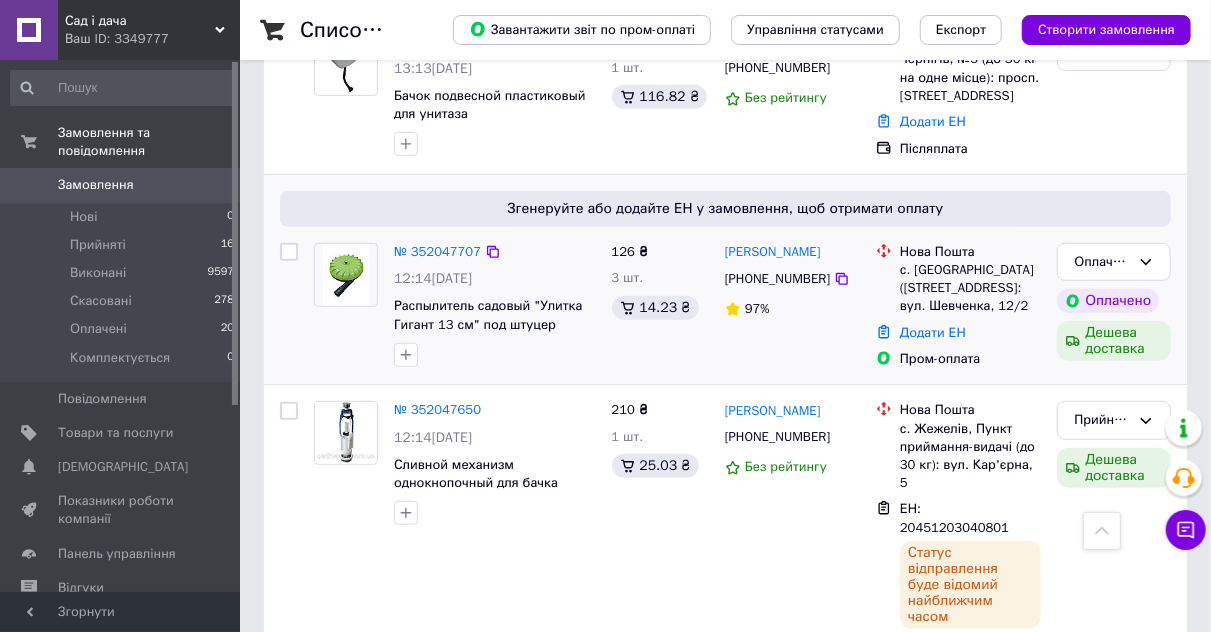 copy on "[PERSON_NAME]" 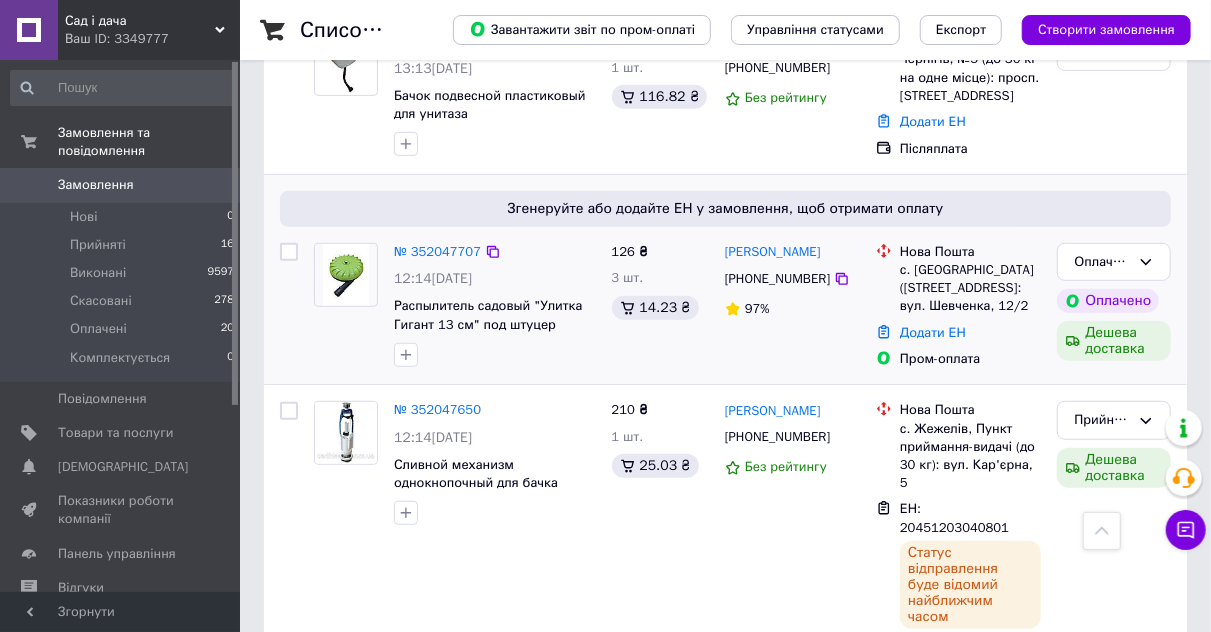 click on "Вадим Винниченко +380981125711 97%" at bounding box center (792, 306) 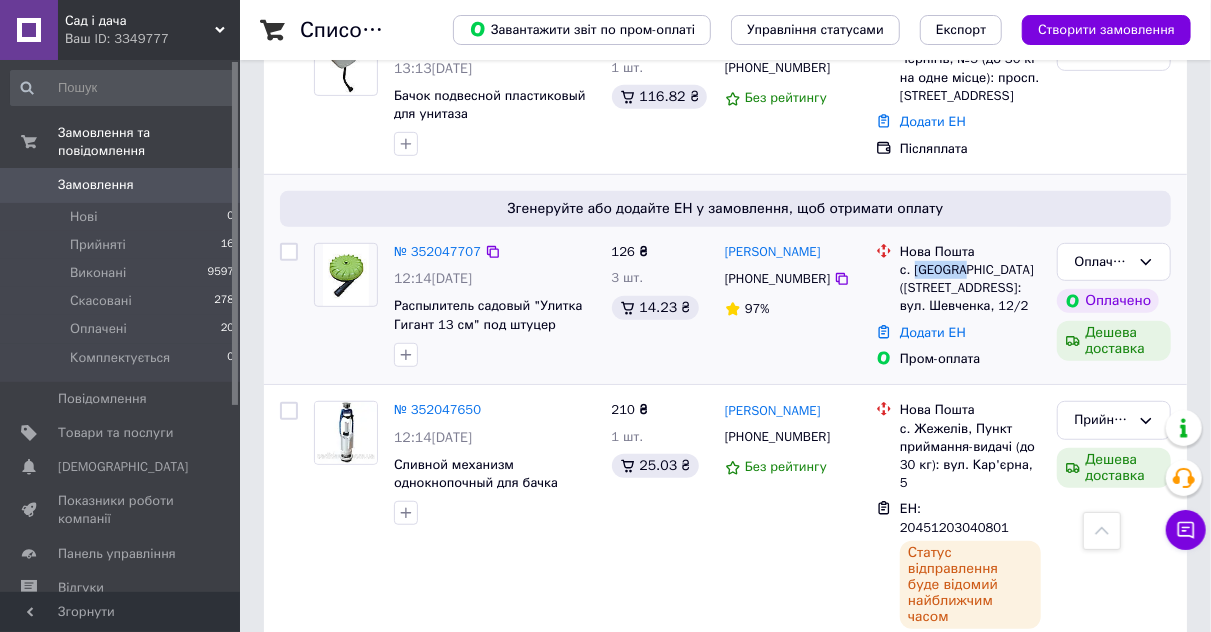 drag, startPoint x: 966, startPoint y: 267, endPoint x: 917, endPoint y: 269, distance: 49.0408 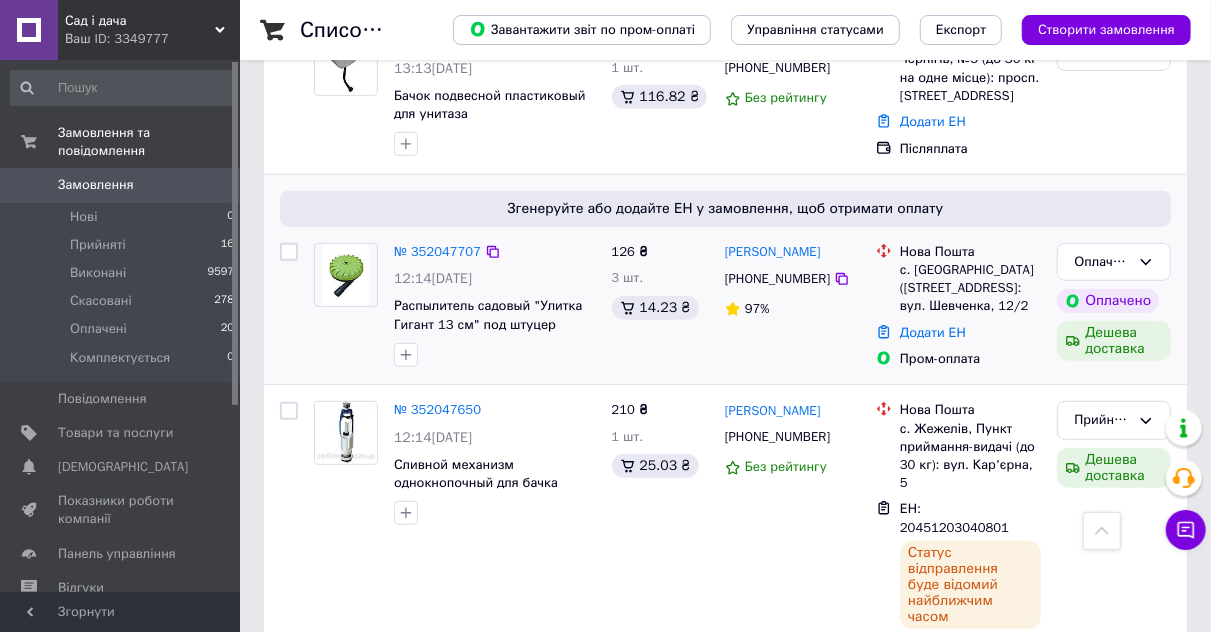 click on "126 ₴ 3 шт. 14.23 ₴" at bounding box center (660, 306) 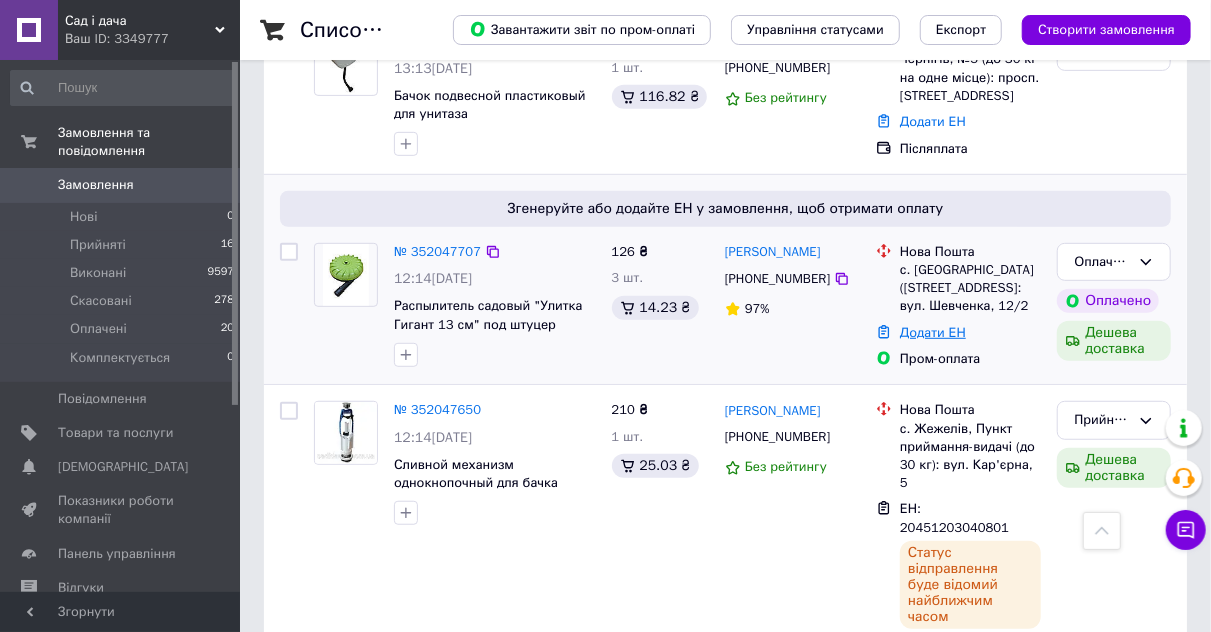 click on "Додати ЕН" at bounding box center [933, 332] 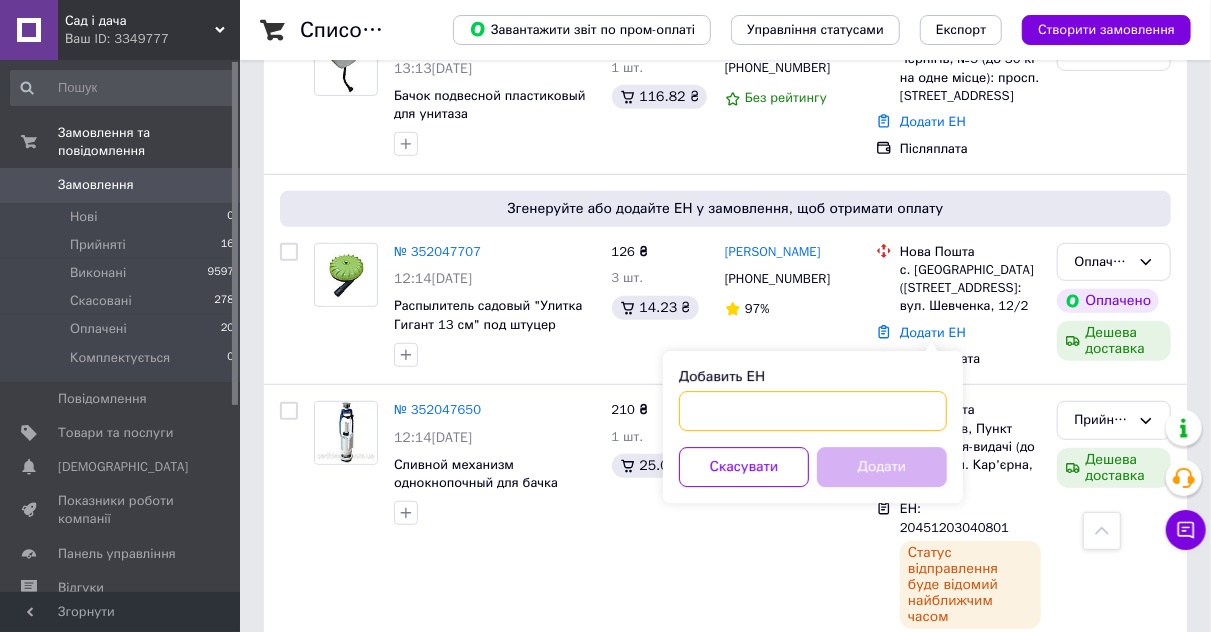 click on "Добавить ЕН" at bounding box center (813, 411) 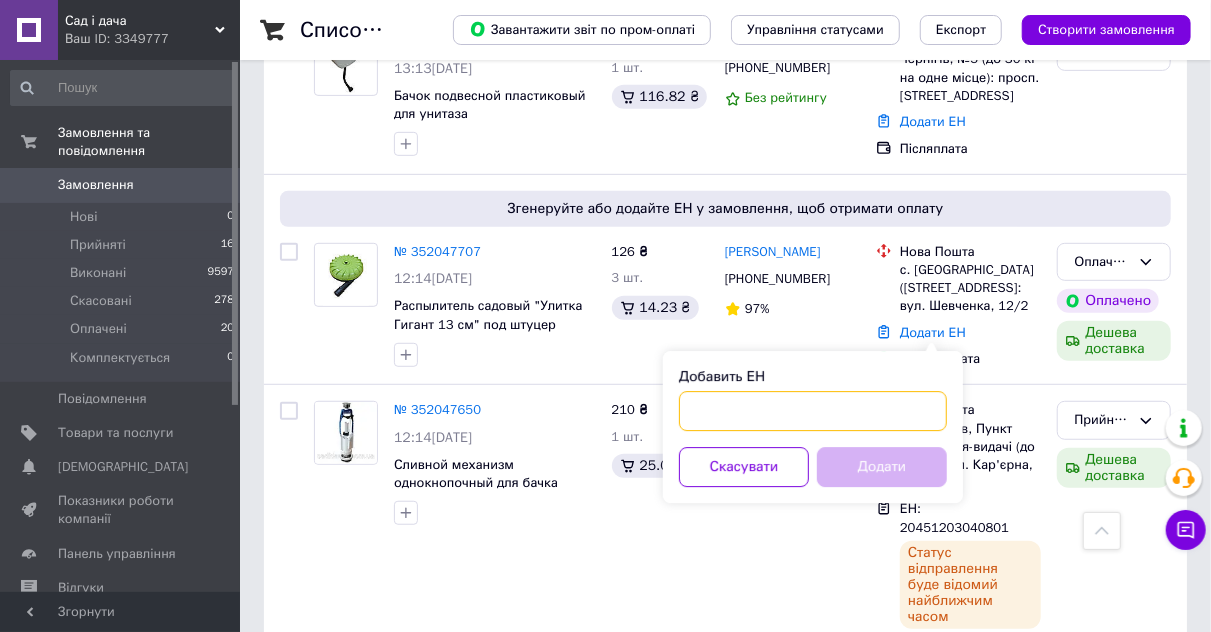 paste on "20451203044281" 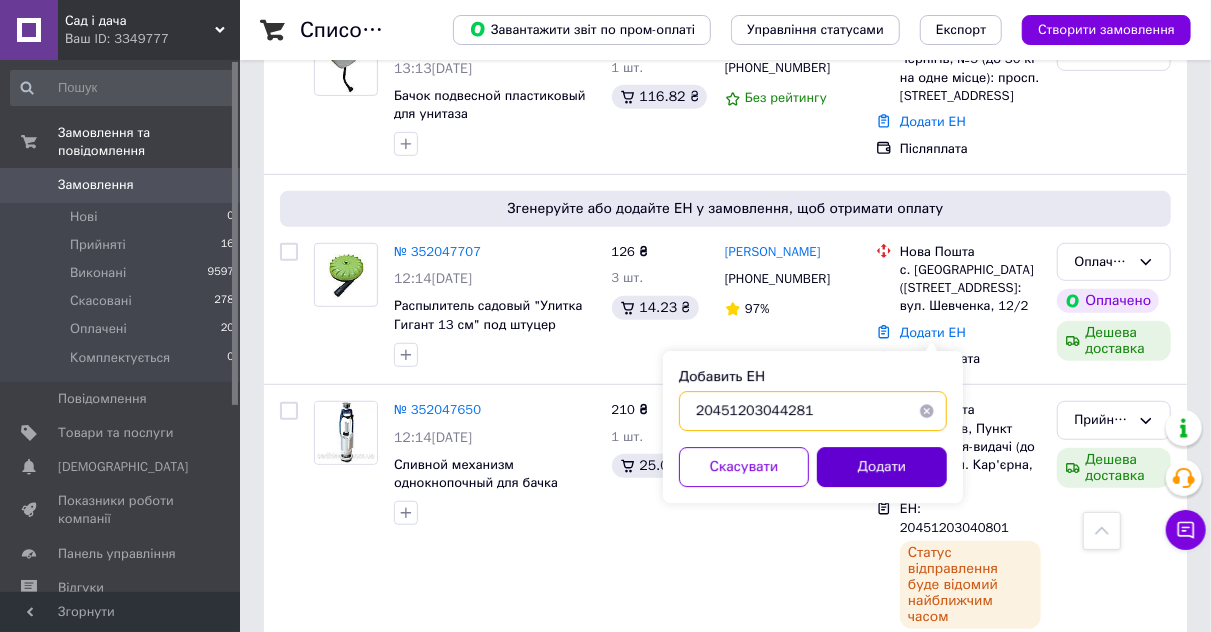 type on "20451203044281" 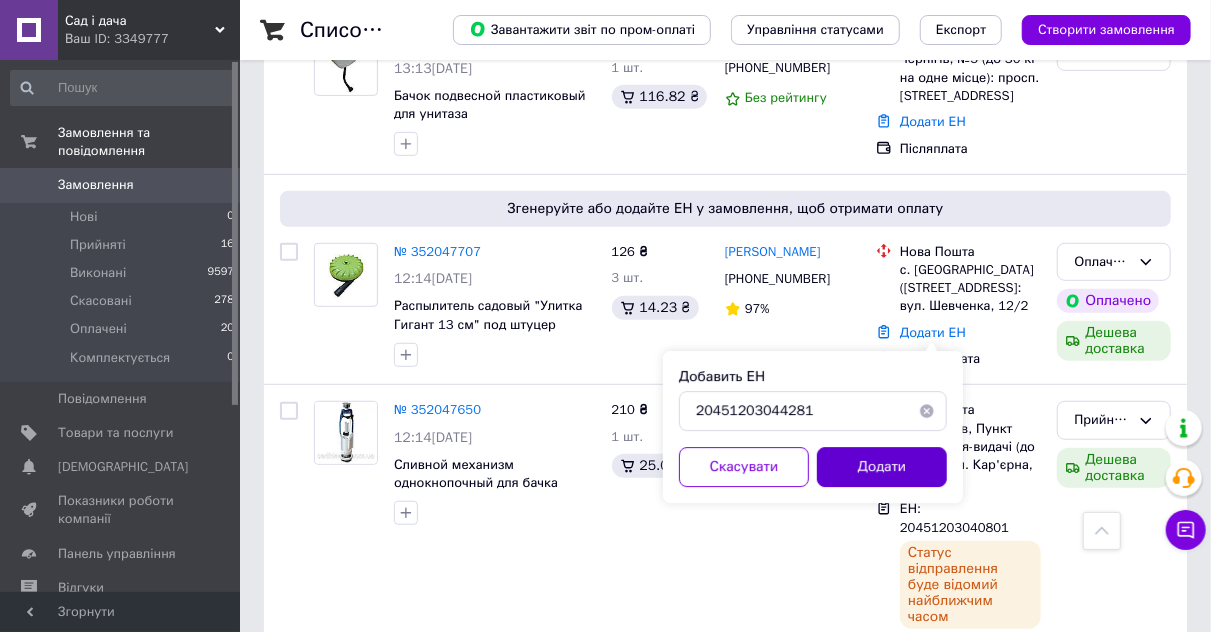 click on "Додати" at bounding box center (882, 467) 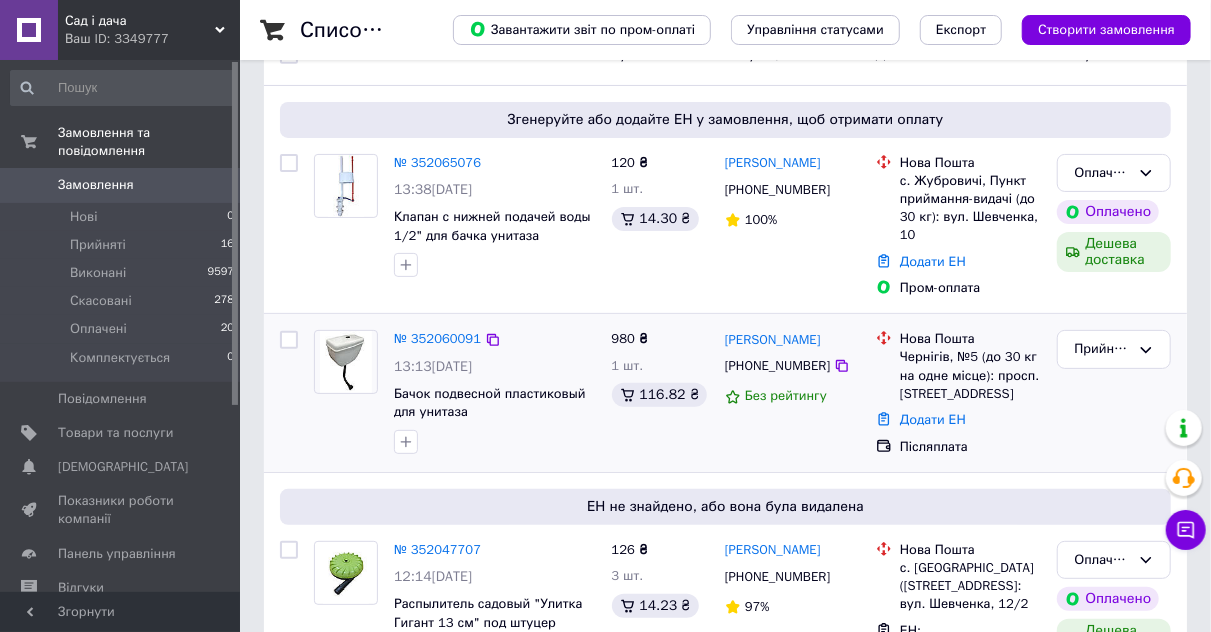 scroll, scrollTop: 228, scrollLeft: 0, axis: vertical 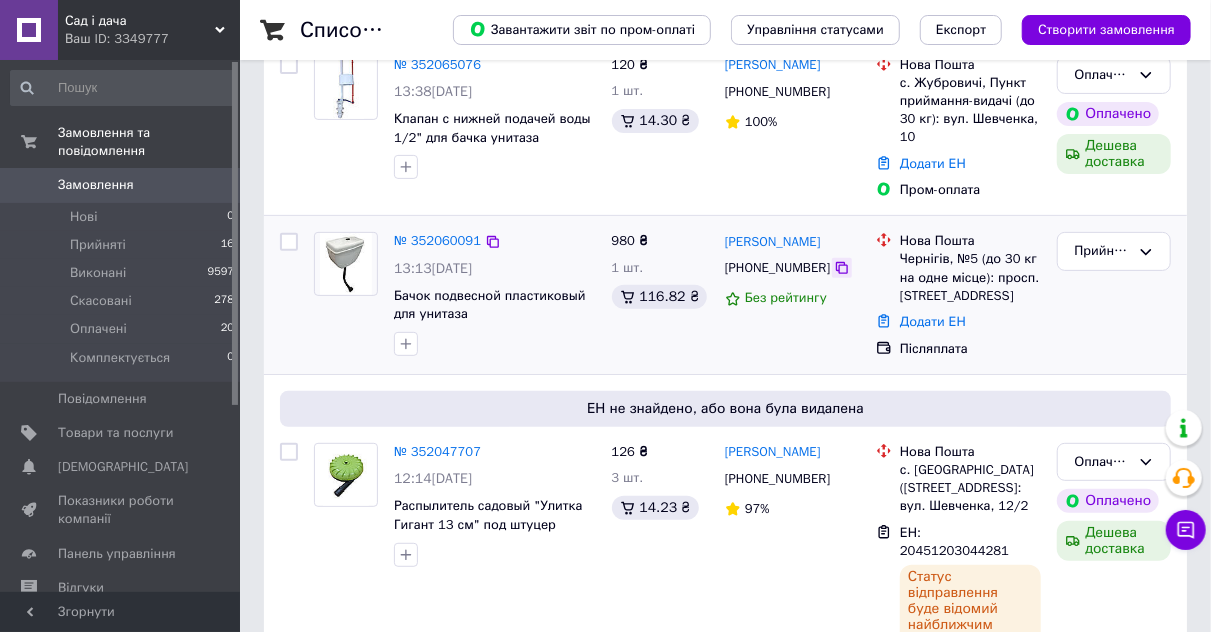 click 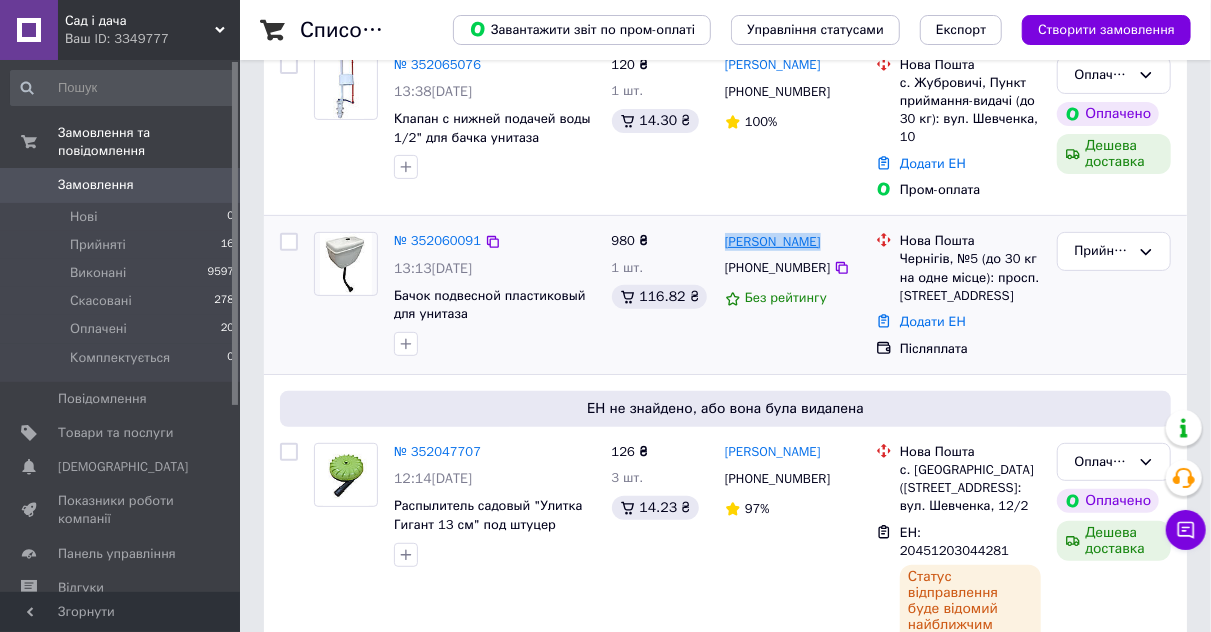 drag, startPoint x: 829, startPoint y: 238, endPoint x: 727, endPoint y: 247, distance: 102.396286 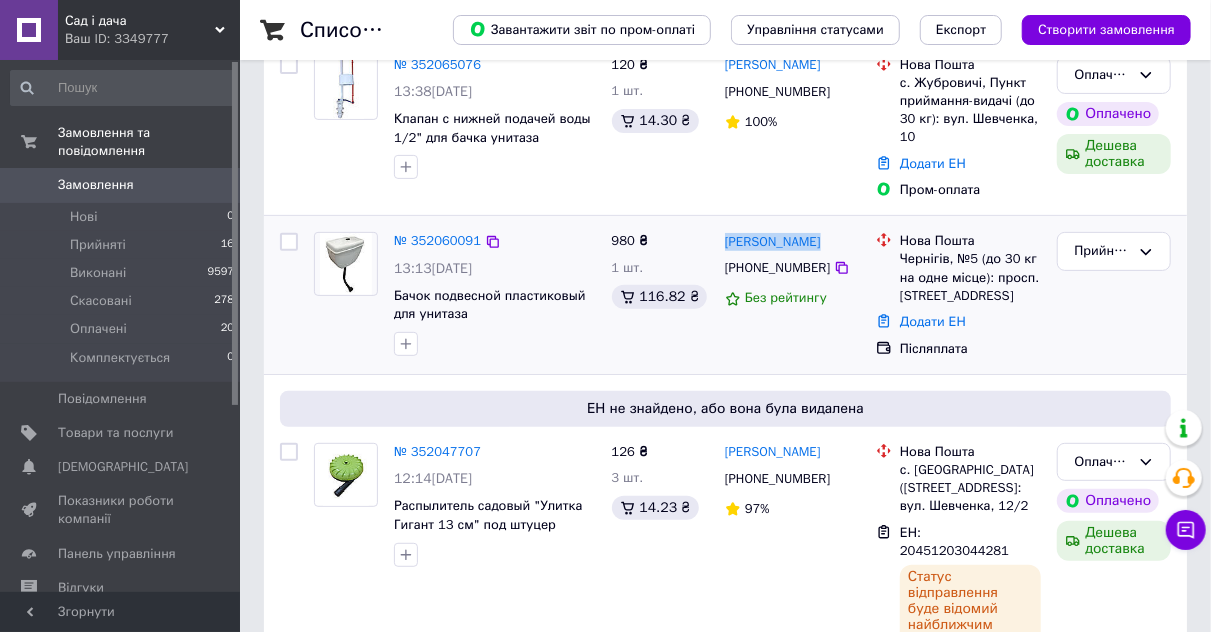 copy on "[PERSON_NAME]" 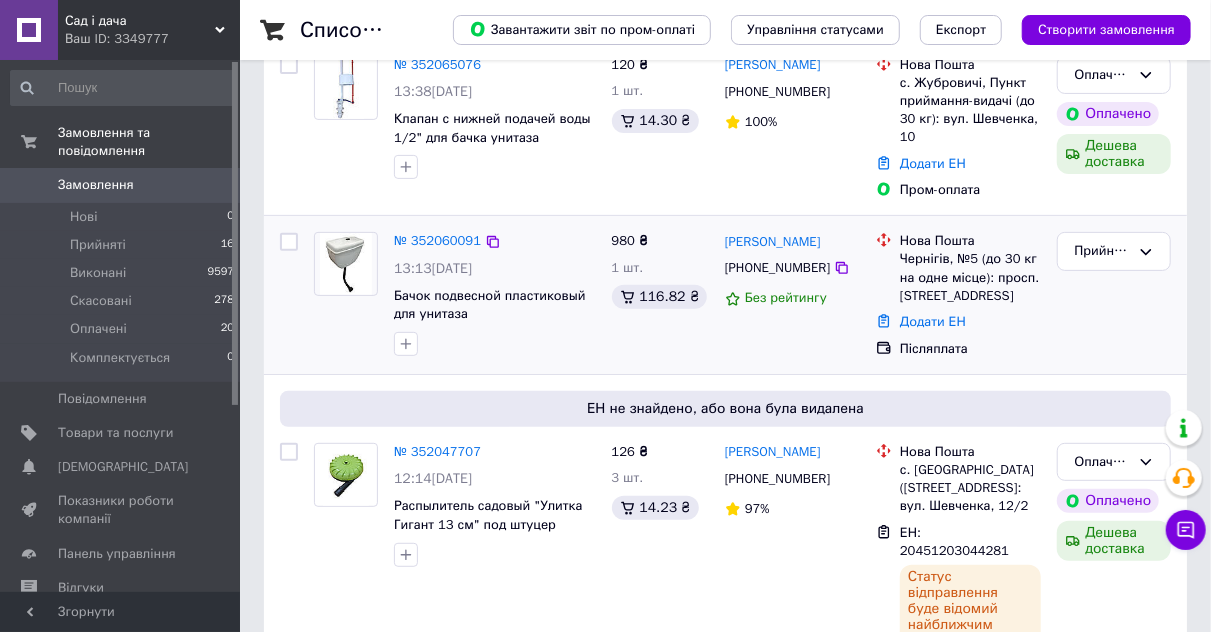click on "Дима Смеловец +380680450428 Без рейтингу" at bounding box center (792, 295) 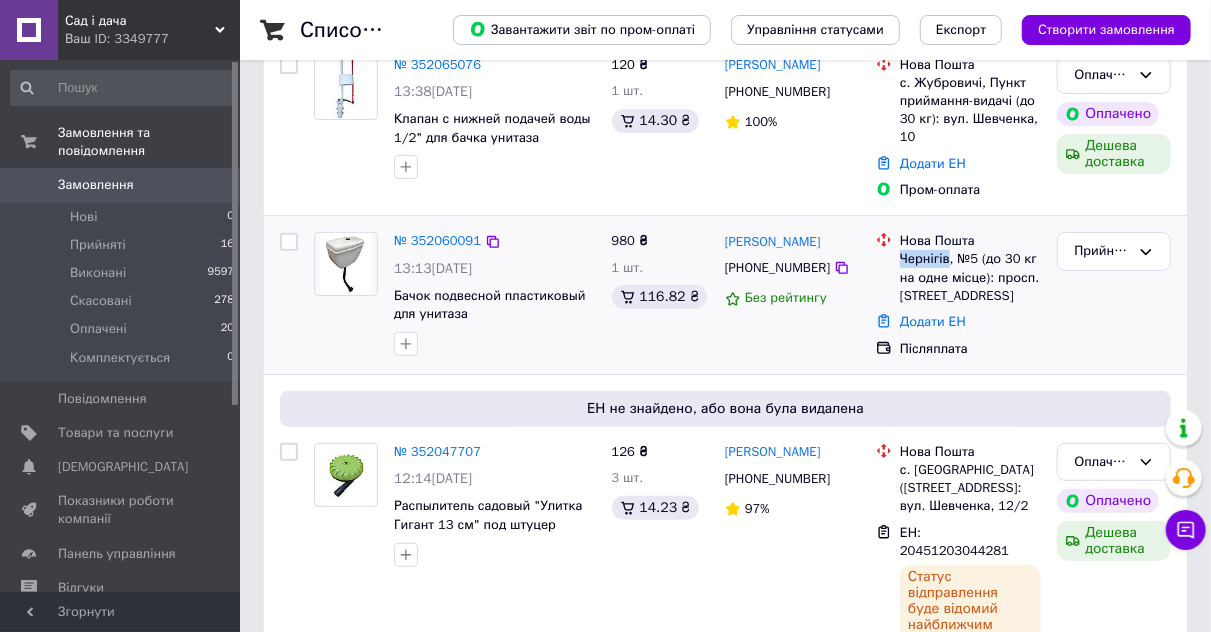 drag, startPoint x: 948, startPoint y: 255, endPoint x: 902, endPoint y: 258, distance: 46.09772 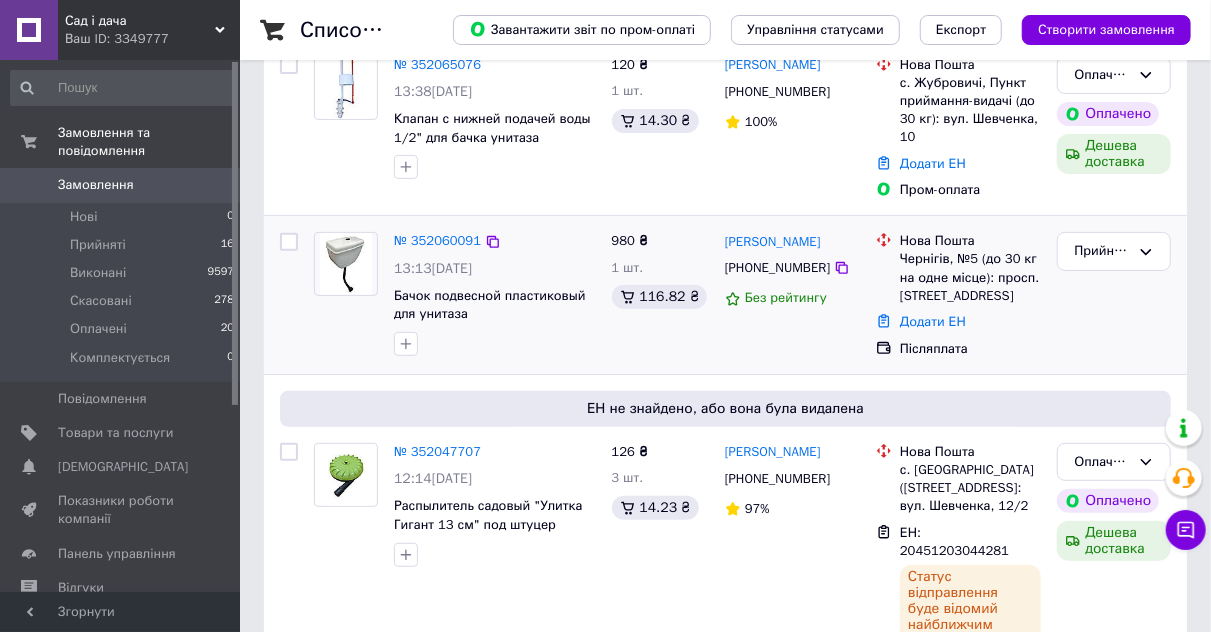 click on "Дима Смеловец +380680450428 Без рейтингу" at bounding box center [792, 295] 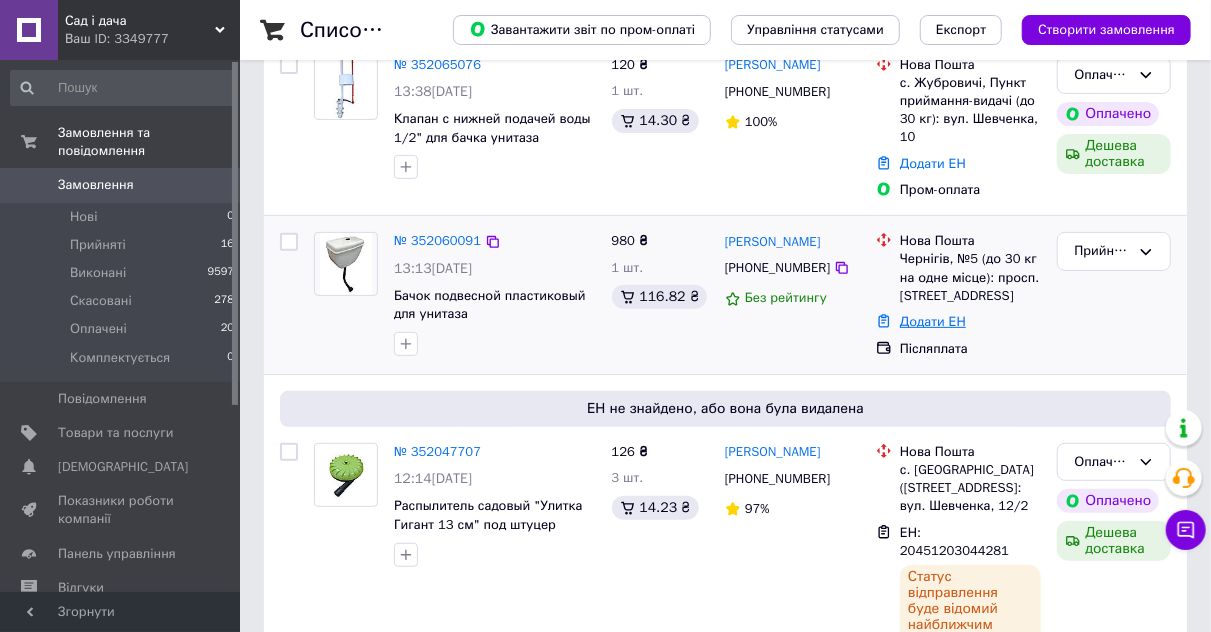 click on "Додати ЕН" at bounding box center (933, 321) 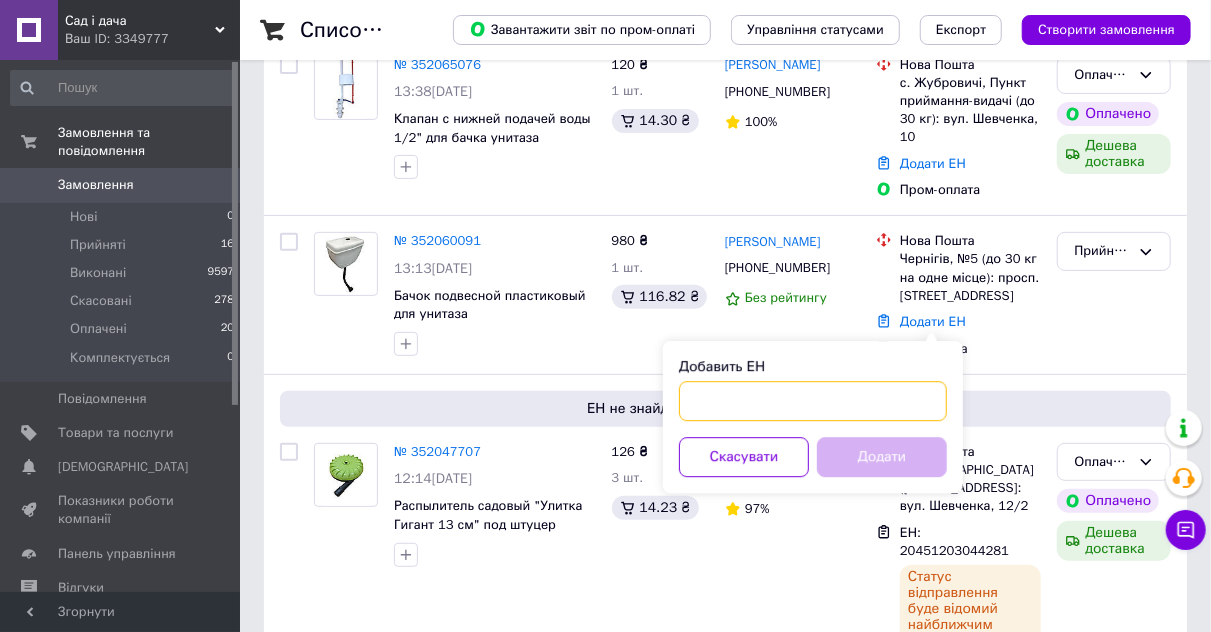 click on "Добавить ЕН" at bounding box center [813, 401] 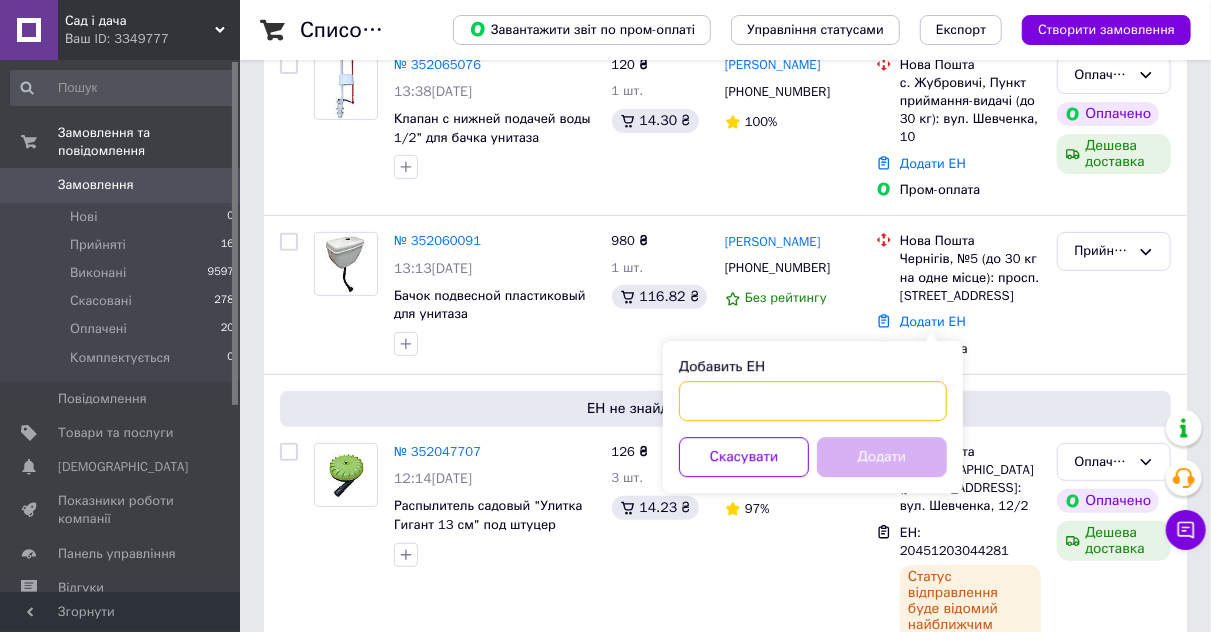 paste on "20451203051202" 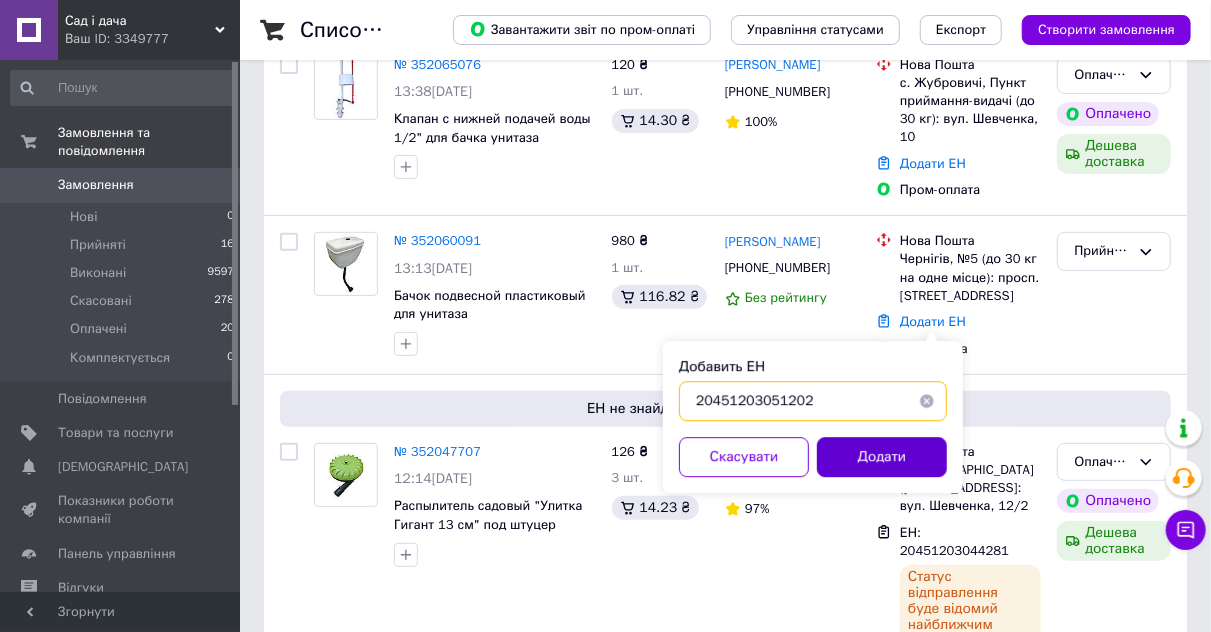 type on "20451203051202" 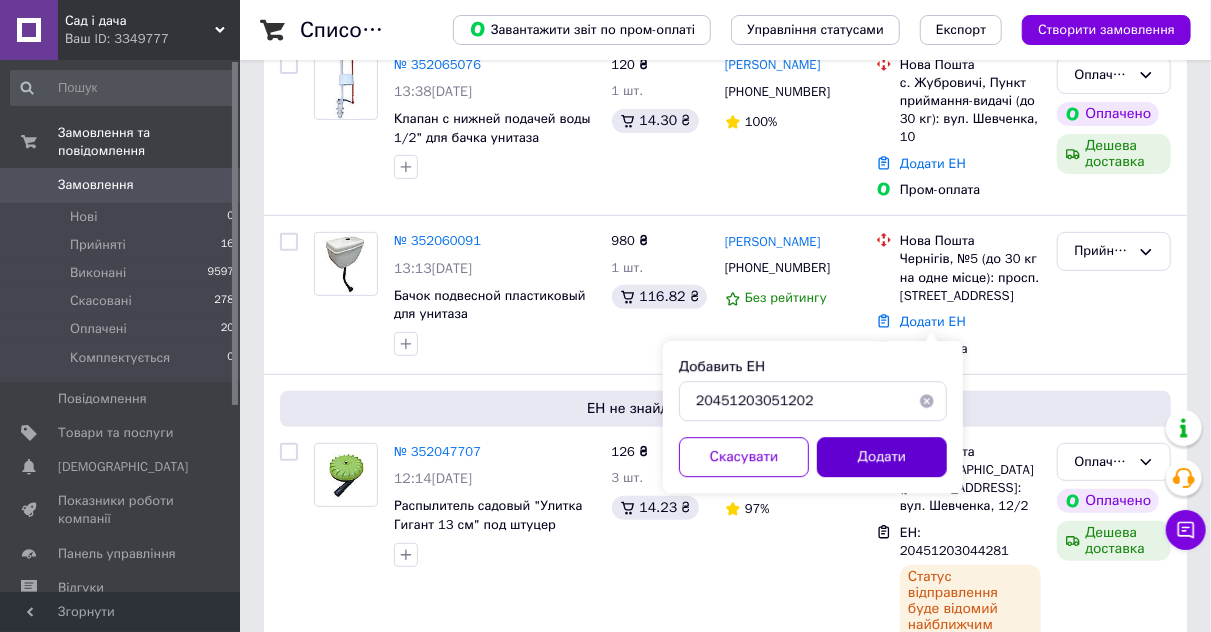 click on "Додати" at bounding box center [882, 457] 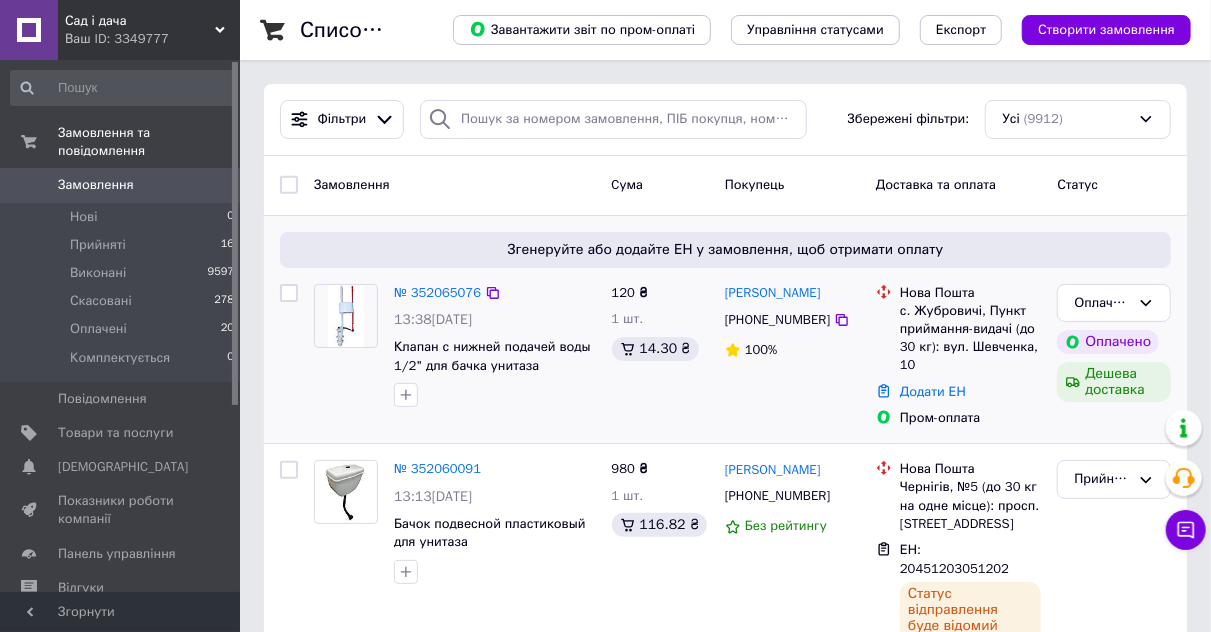 scroll, scrollTop: 0, scrollLeft: 0, axis: both 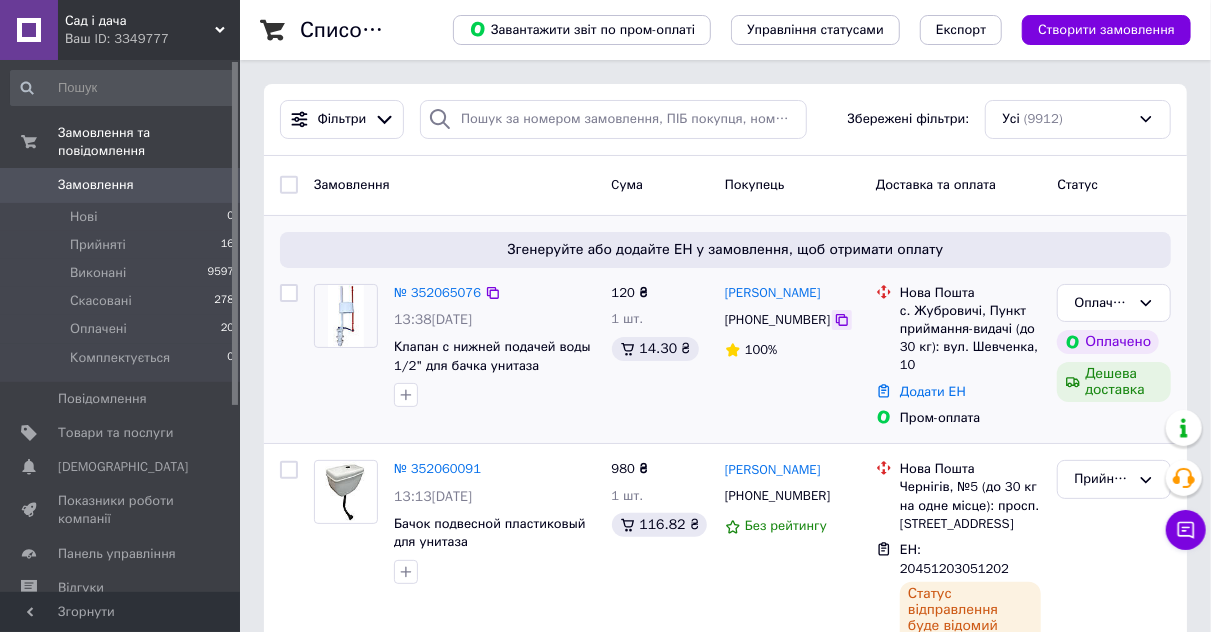 click 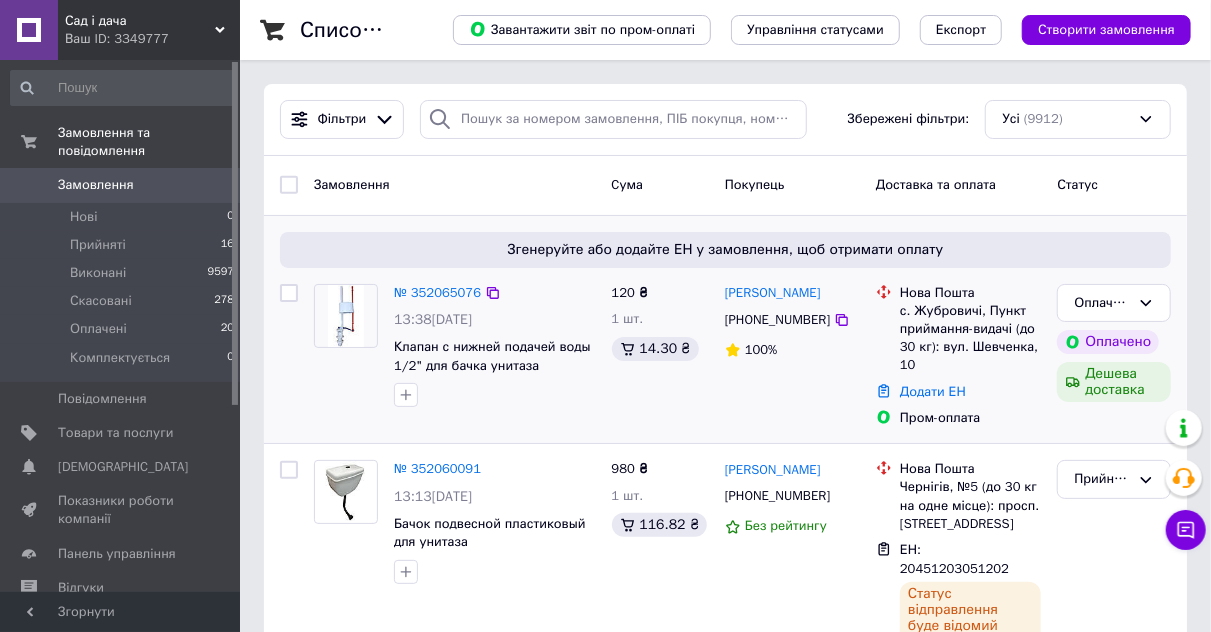 drag, startPoint x: 850, startPoint y: 294, endPoint x: 721, endPoint y: 293, distance: 129.00388 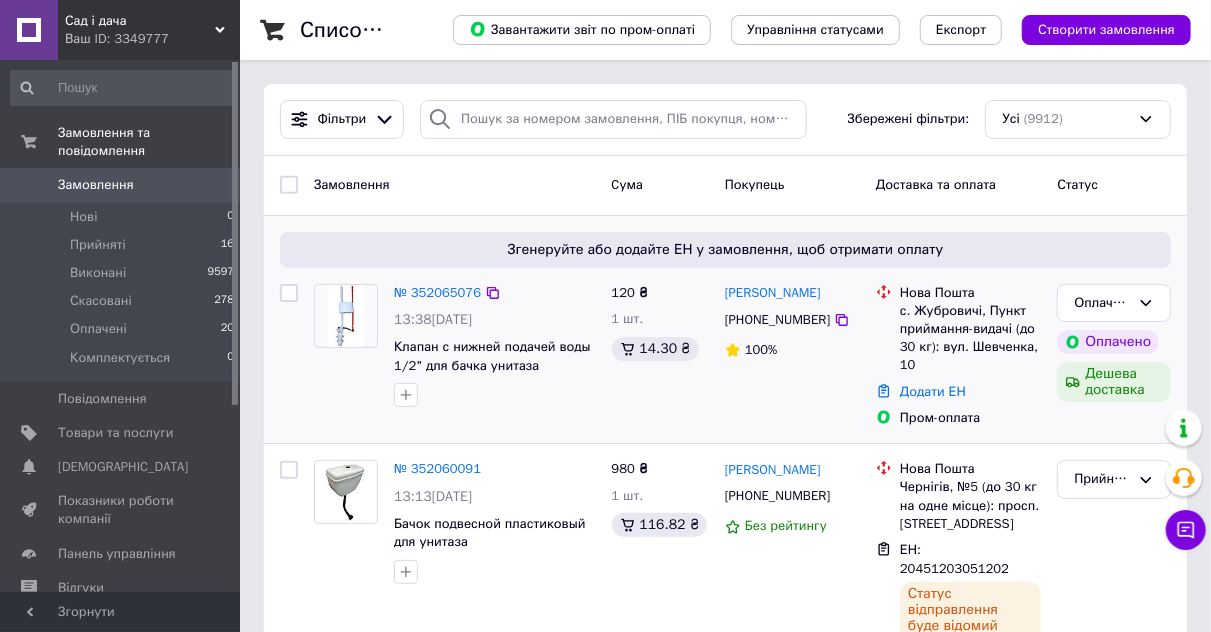 drag, startPoint x: 805, startPoint y: 379, endPoint x: 997, endPoint y: 297, distance: 208.77739 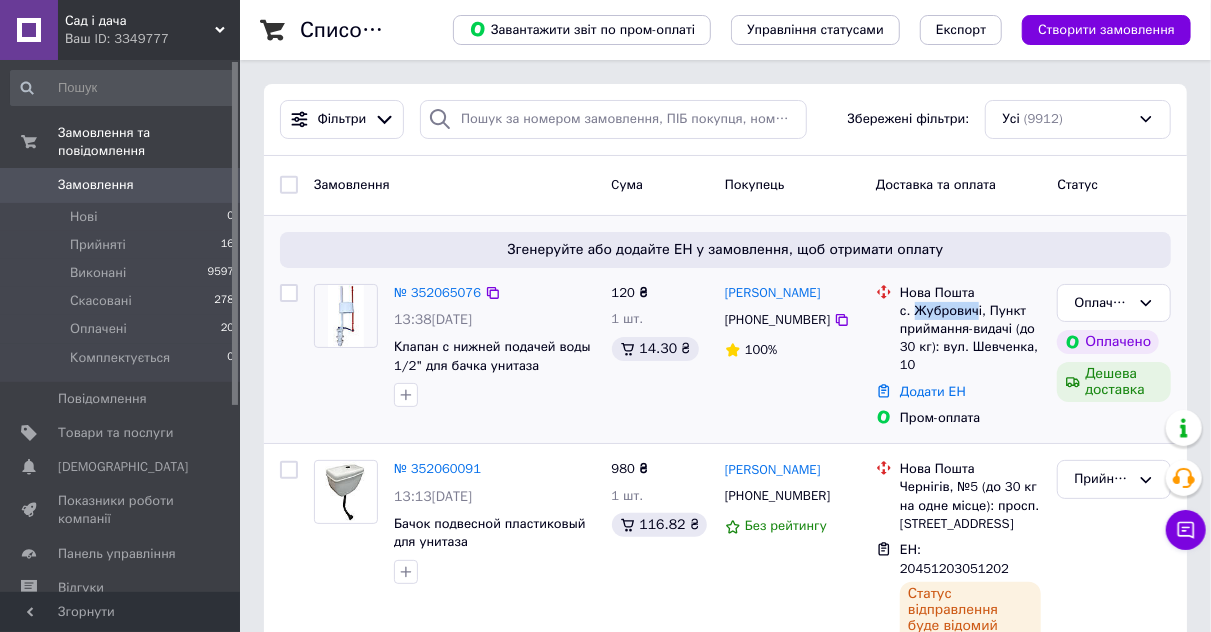 drag, startPoint x: 975, startPoint y: 309, endPoint x: 917, endPoint y: 316, distance: 58.420887 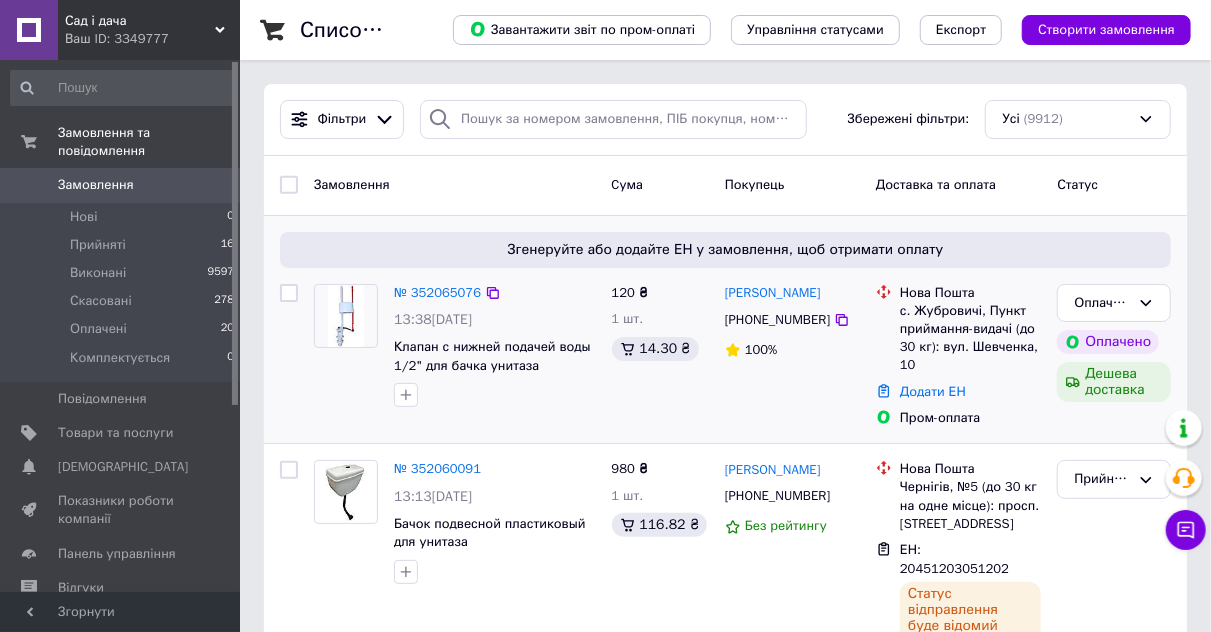 click on "120 ₴ 1 шт. 14.30 ₴" at bounding box center [660, 356] 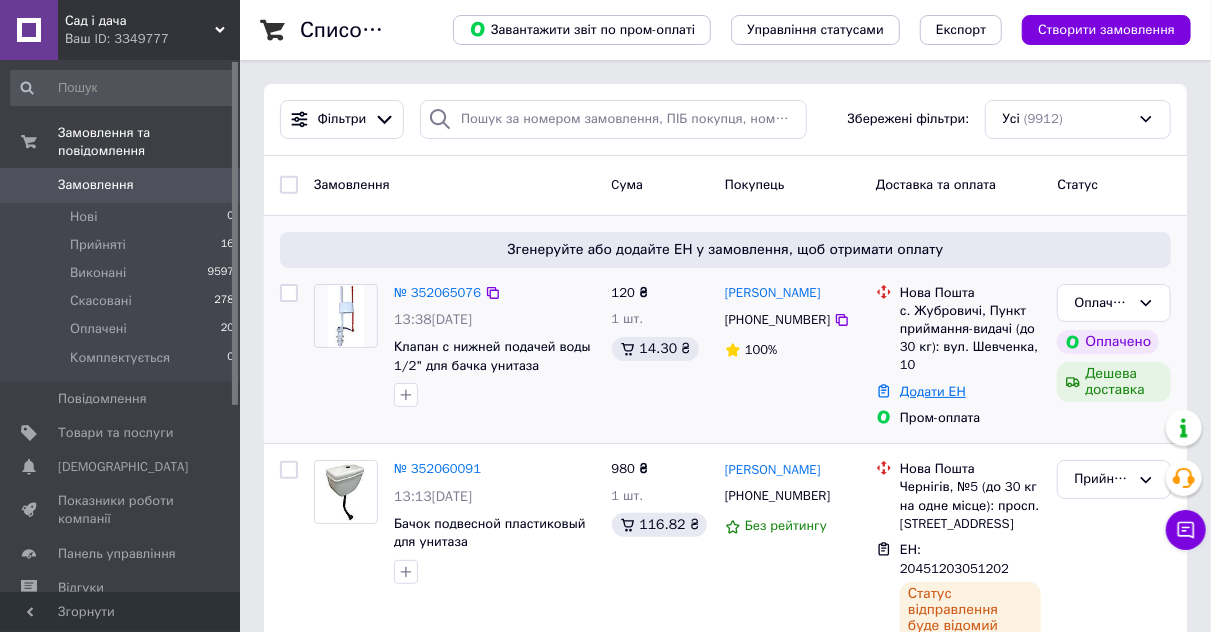 click on "Додати ЕН" at bounding box center (933, 391) 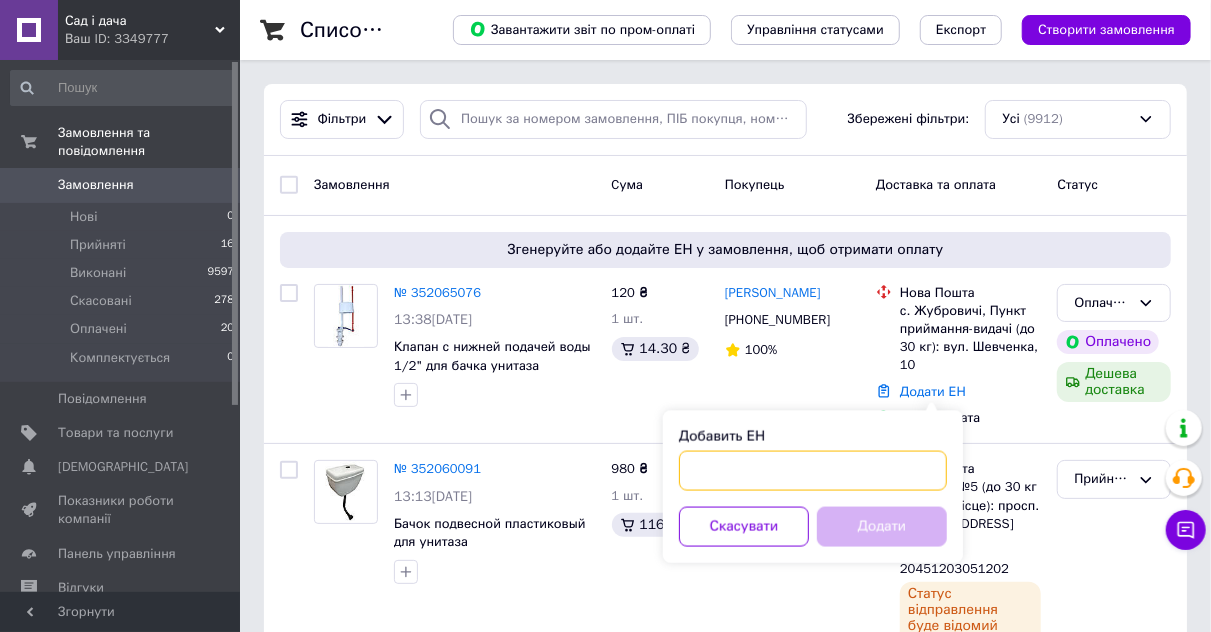 click on "Добавить ЕН" at bounding box center (813, 471) 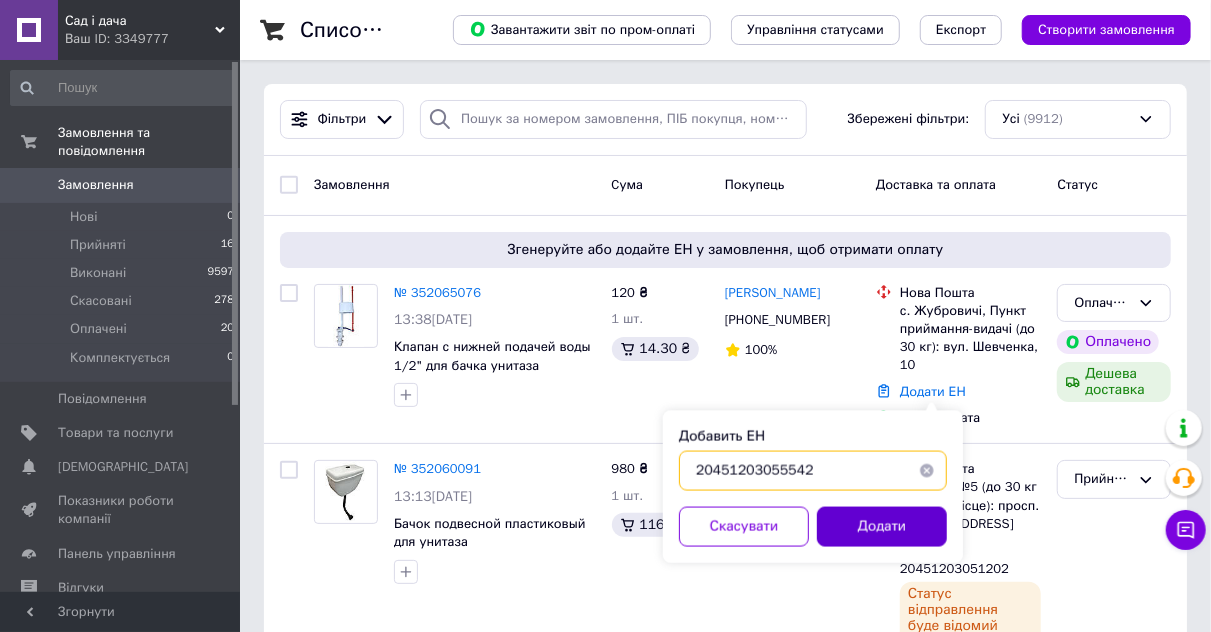type on "20451203055542" 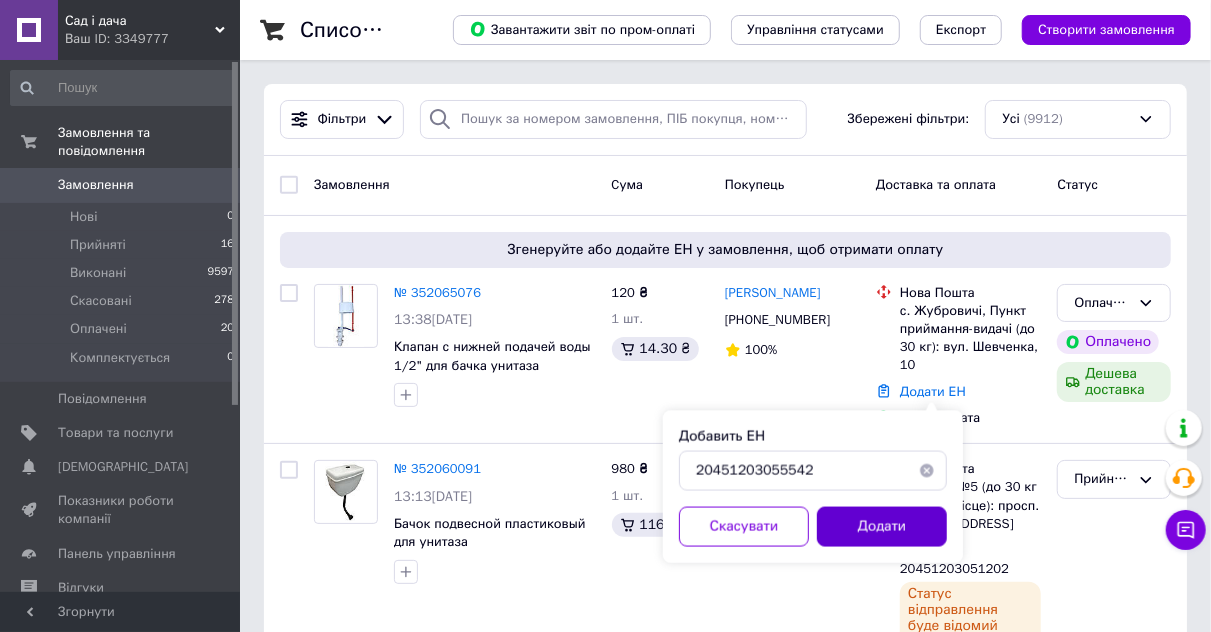 click on "Додати" at bounding box center (882, 527) 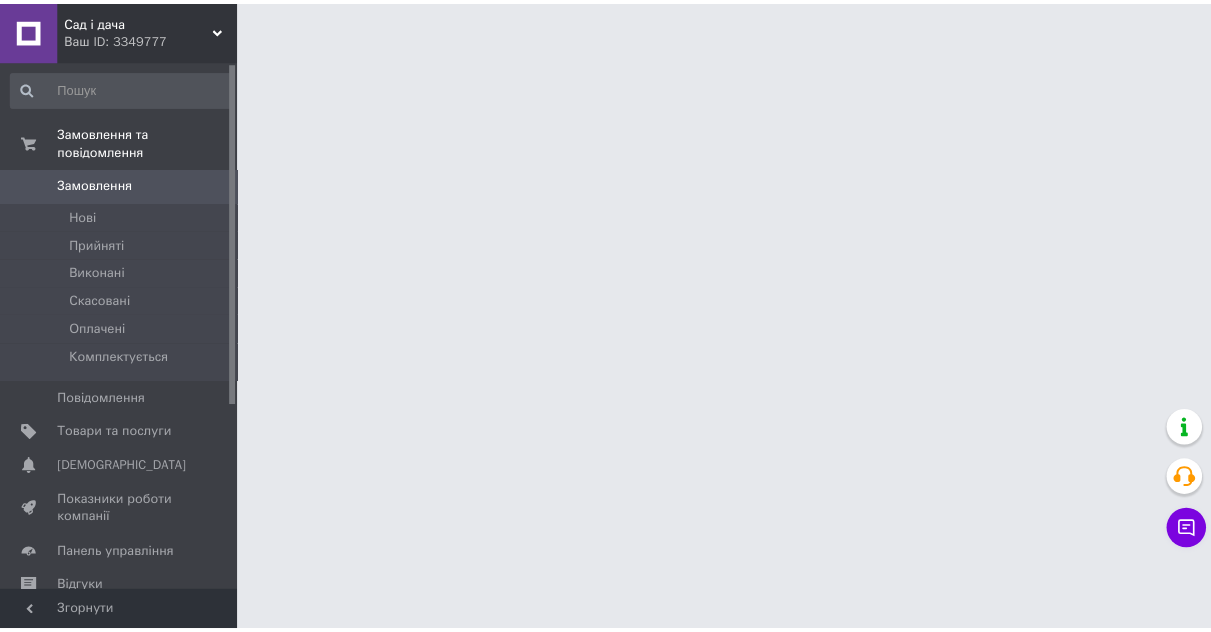 scroll, scrollTop: 0, scrollLeft: 0, axis: both 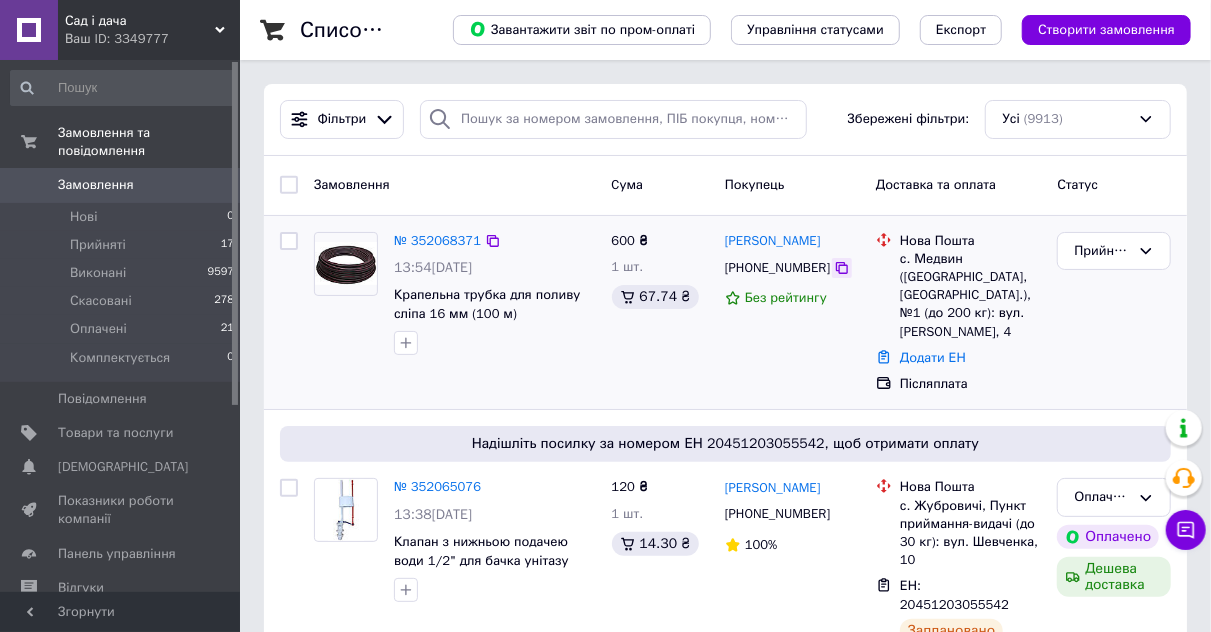 click 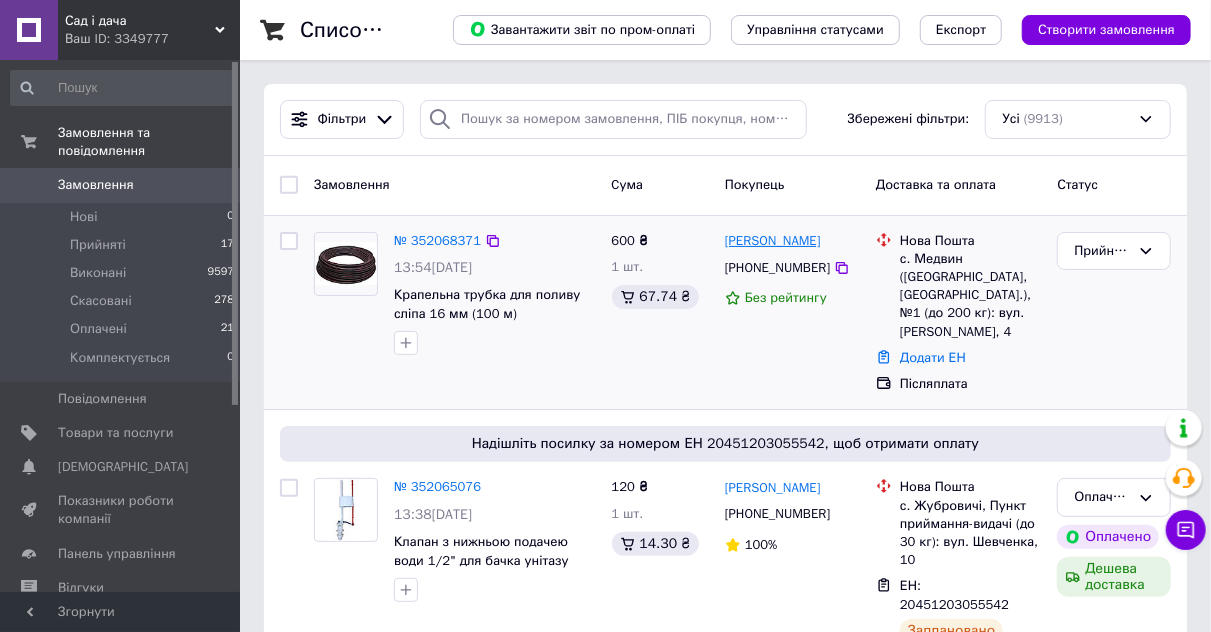 drag, startPoint x: 829, startPoint y: 239, endPoint x: 729, endPoint y: 242, distance: 100.04499 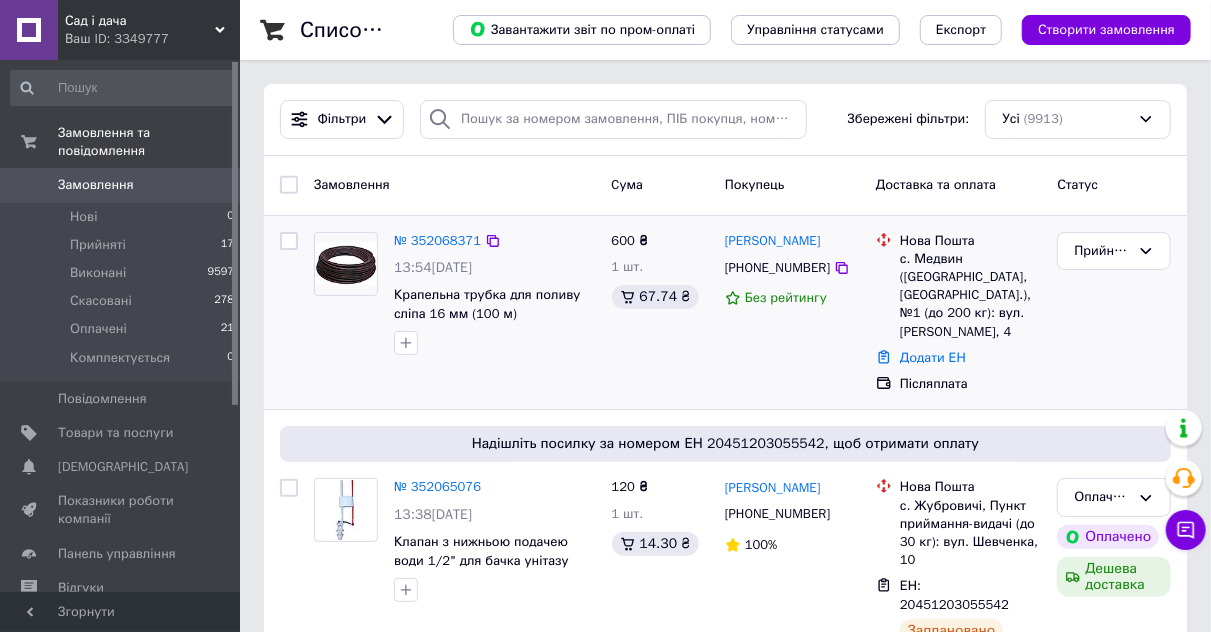 copy on "Мошенець Надія" 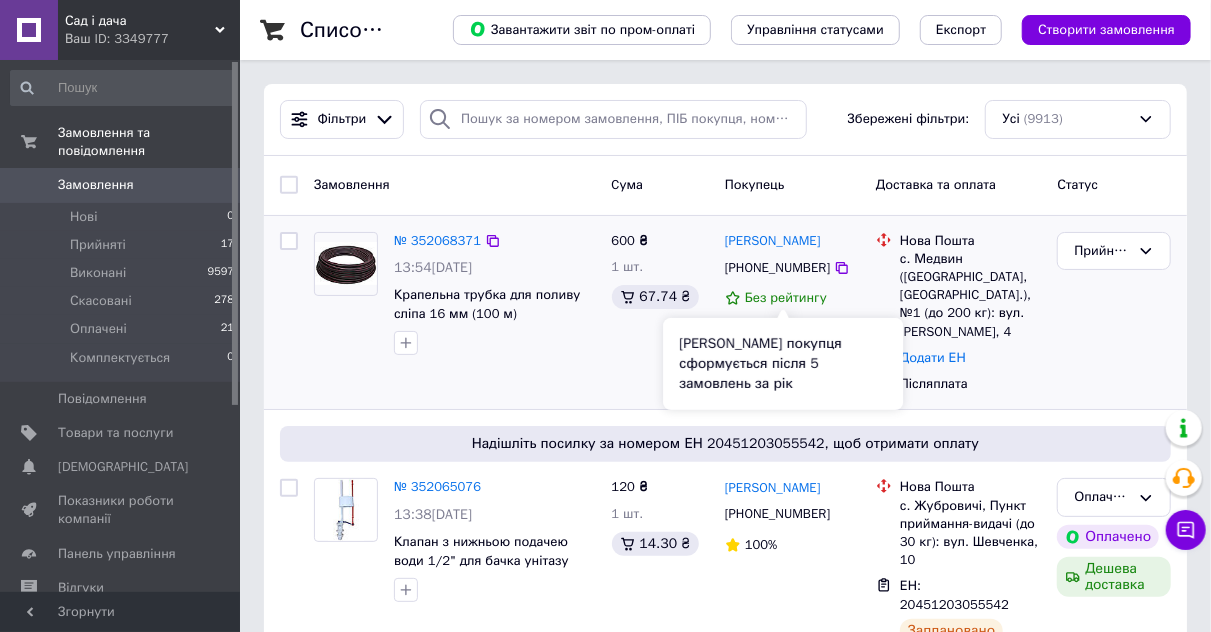 drag, startPoint x: 801, startPoint y: 357, endPoint x: 887, endPoint y: 285, distance: 112.1606 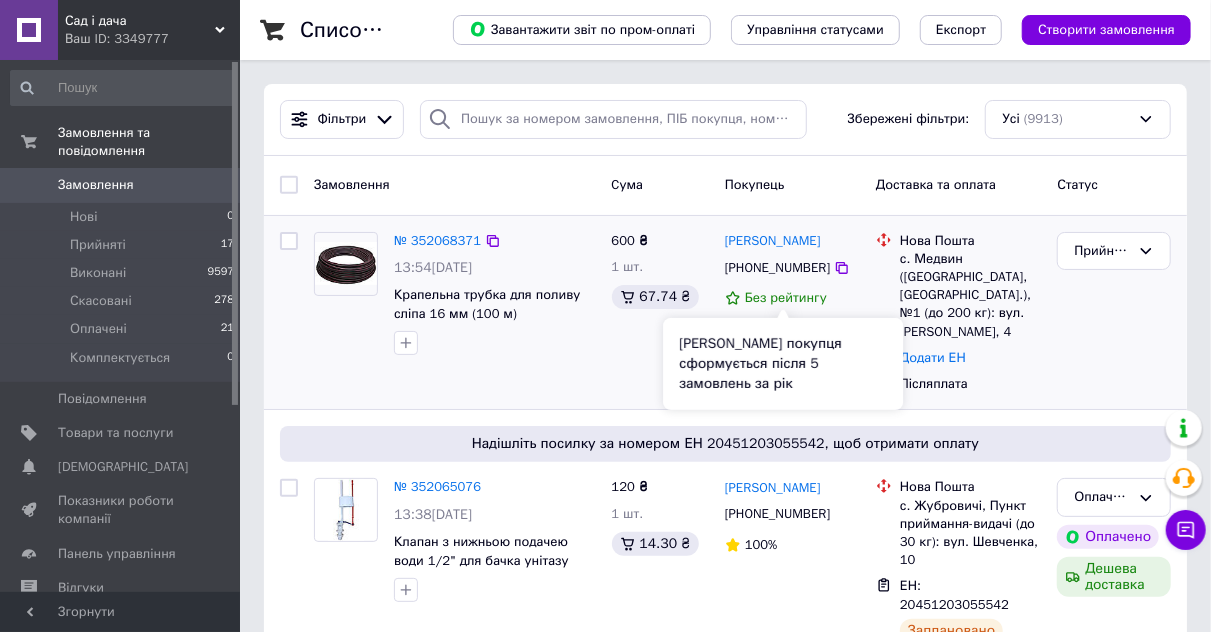click on "Рейтинг покупця сформується після 5 замовлень за рік" at bounding box center [783, 364] 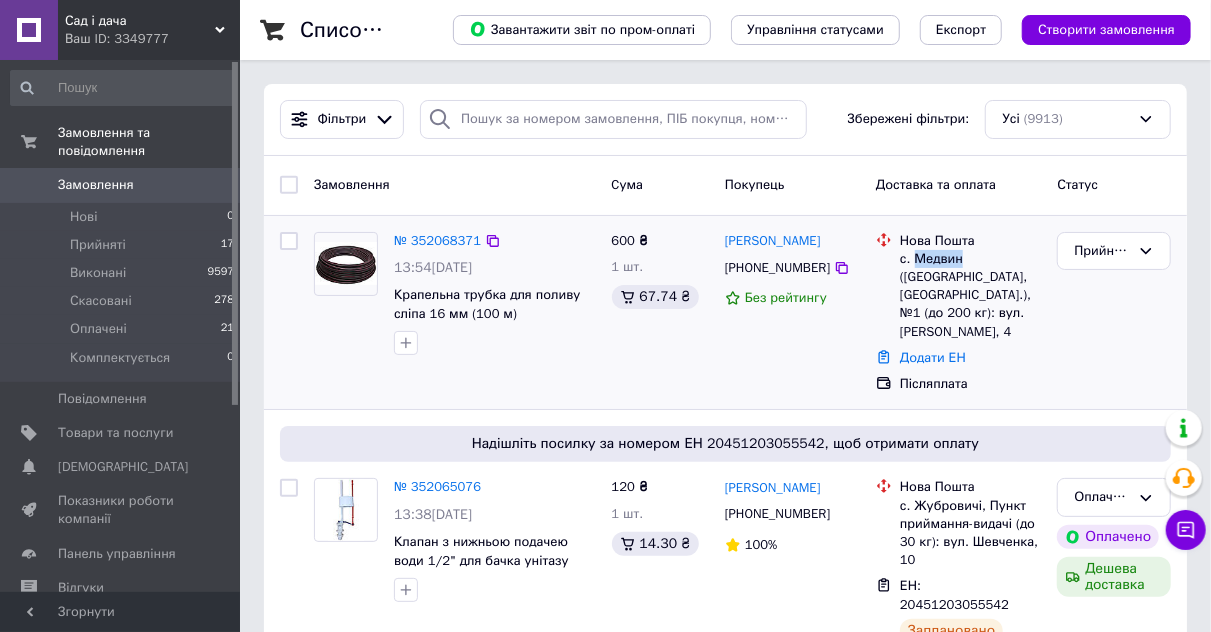 drag, startPoint x: 960, startPoint y: 256, endPoint x: 923, endPoint y: 258, distance: 37.054016 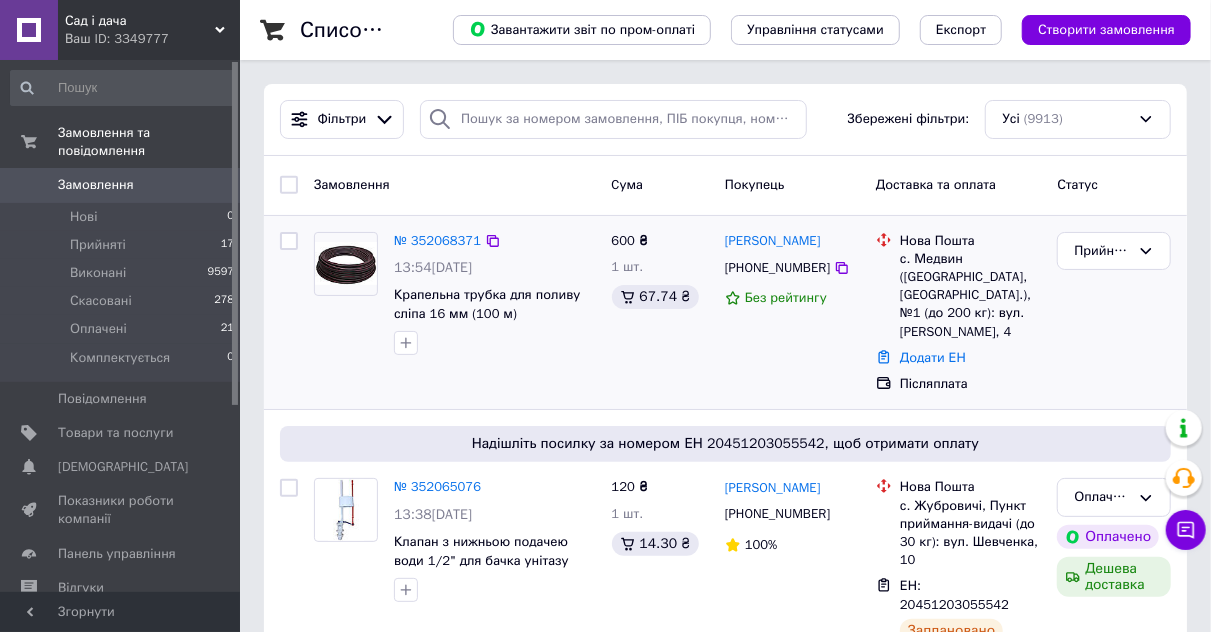 click on "600 ₴ 1 шт. 67.74 ₴" at bounding box center (660, 313) 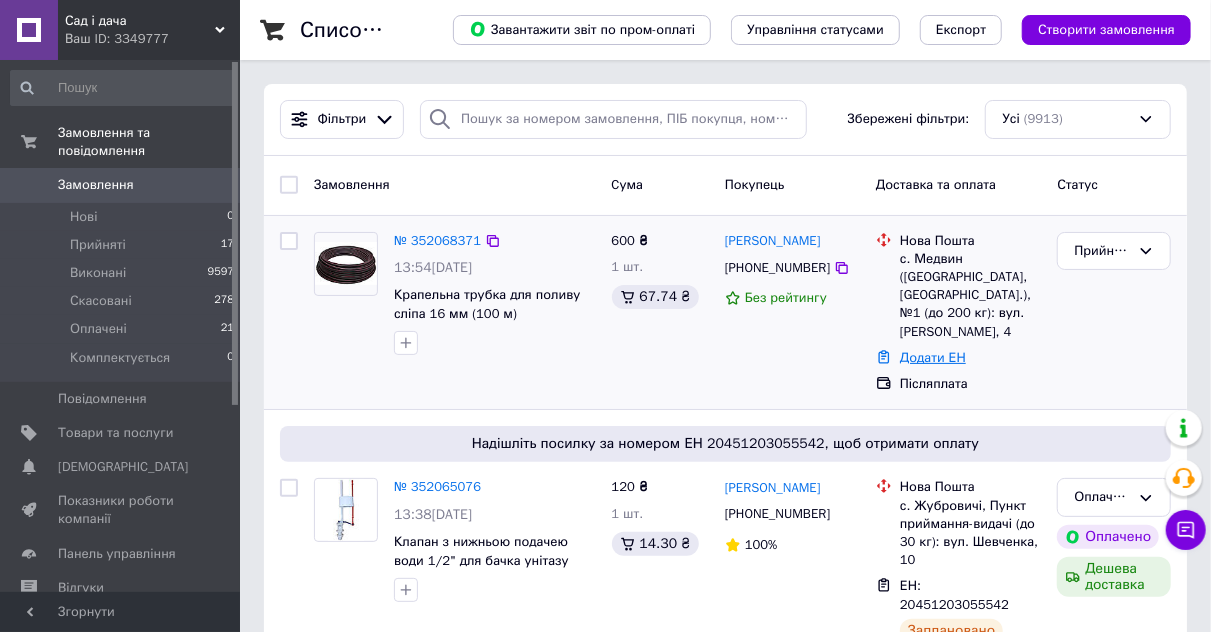click on "Додати ЕН" at bounding box center (933, 357) 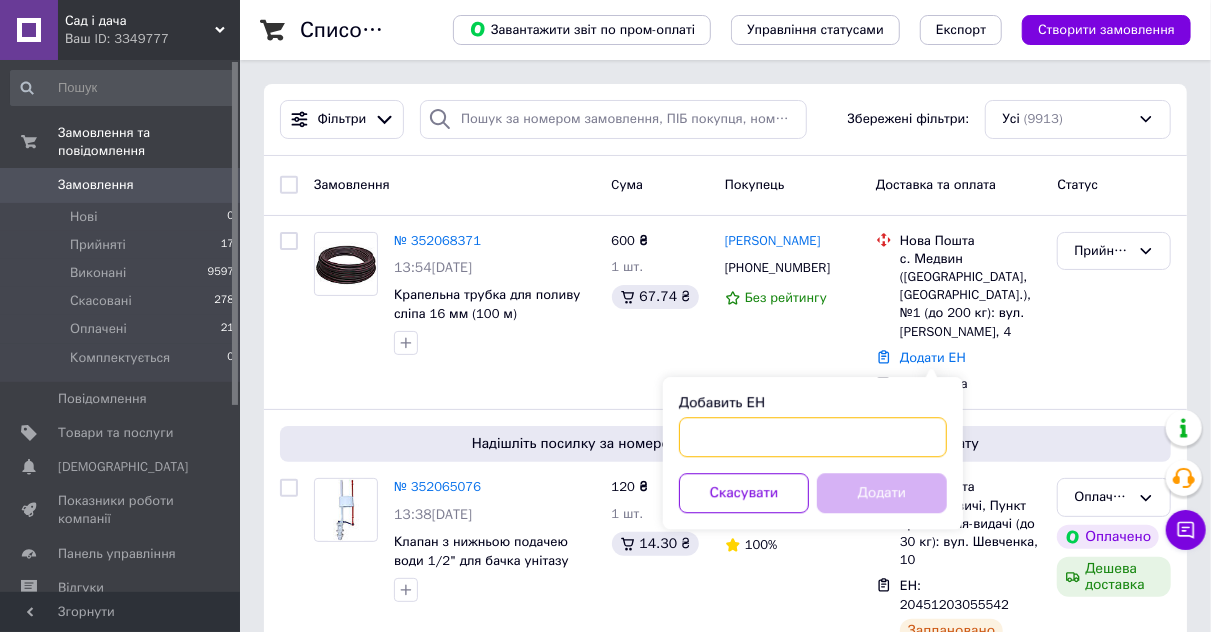 click on "Добавить ЕН" at bounding box center [813, 437] 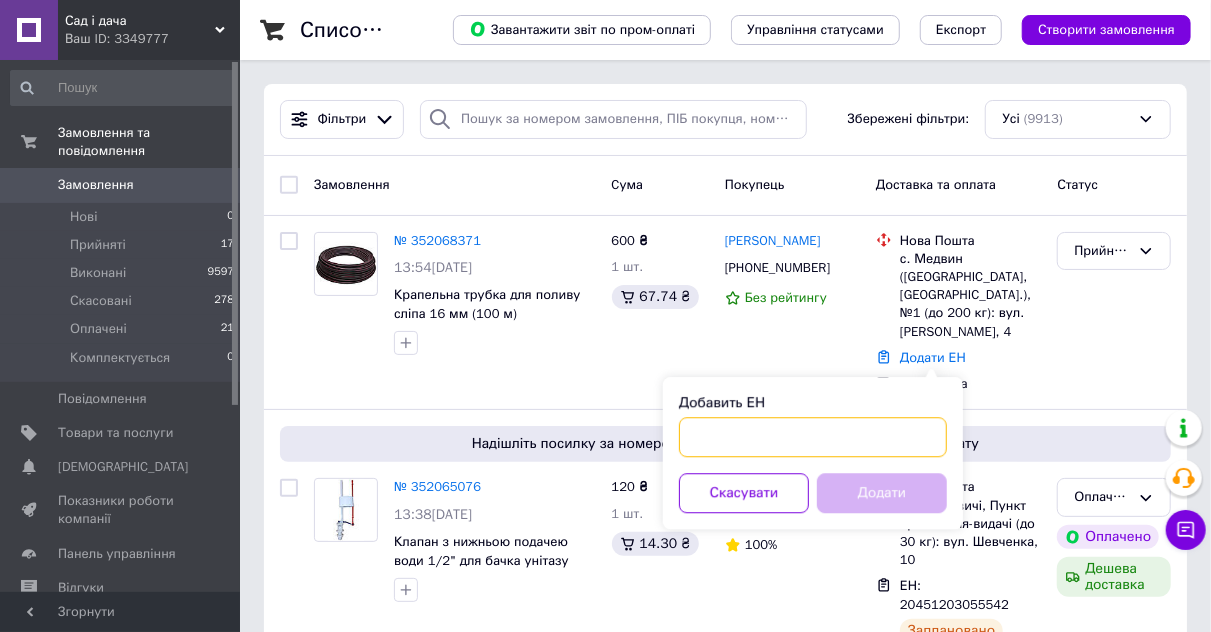 paste on "20451203095192" 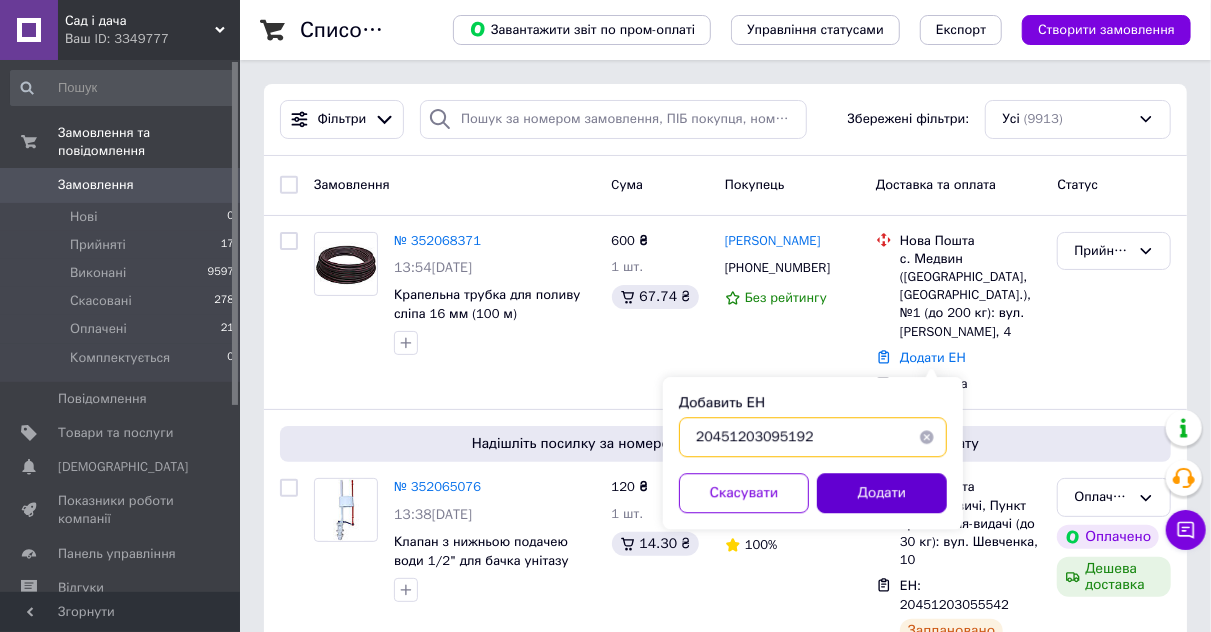 type on "20451203095192" 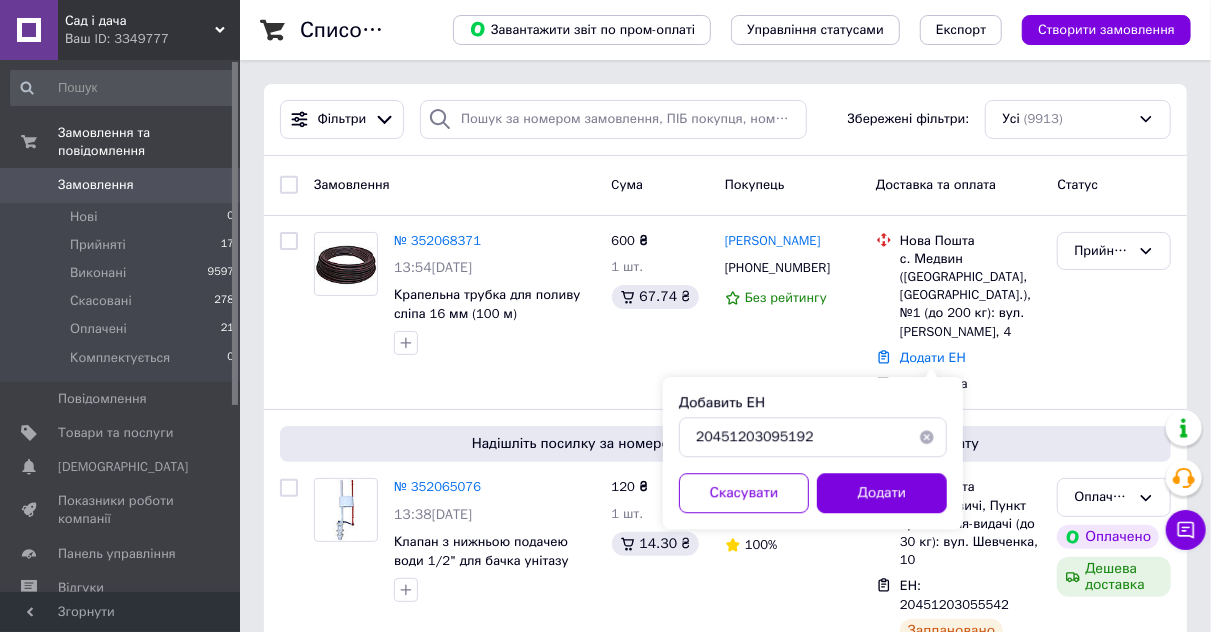 drag, startPoint x: 877, startPoint y: 491, endPoint x: 861, endPoint y: 455, distance: 39.39543 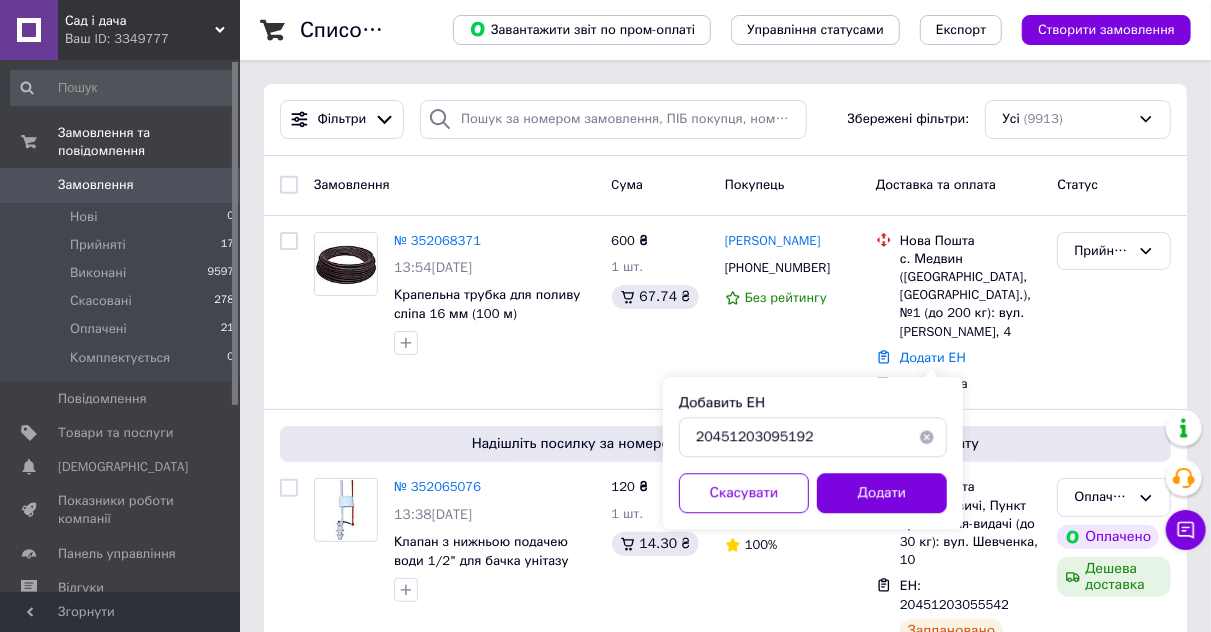 click on "Додати" at bounding box center (882, 493) 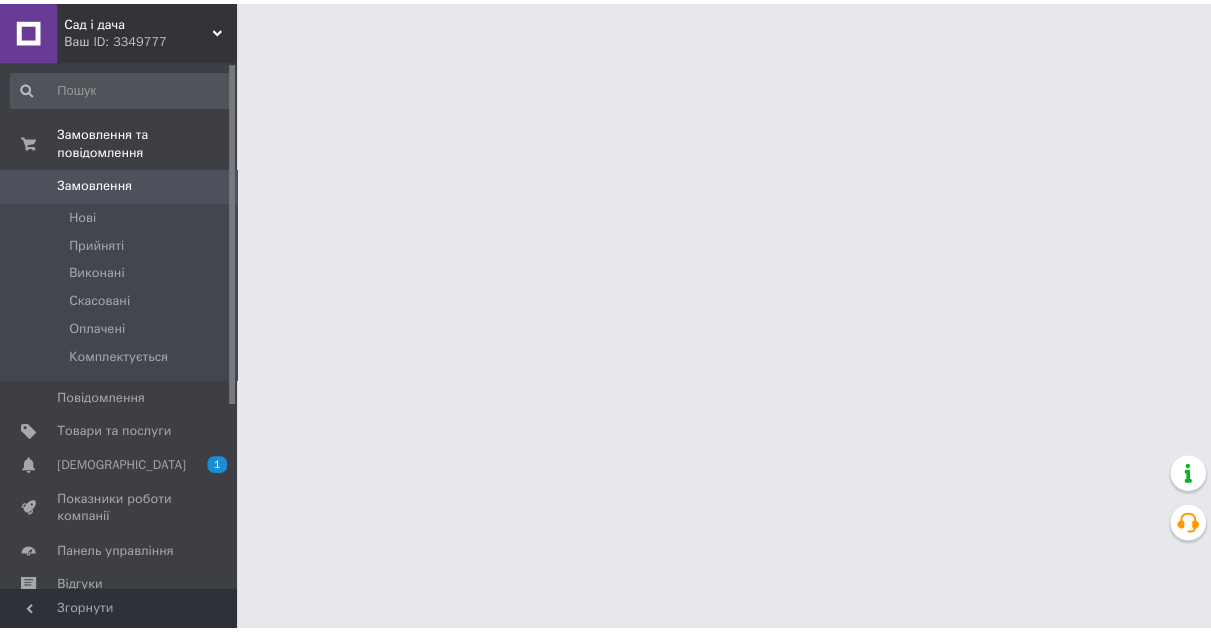 scroll, scrollTop: 0, scrollLeft: 0, axis: both 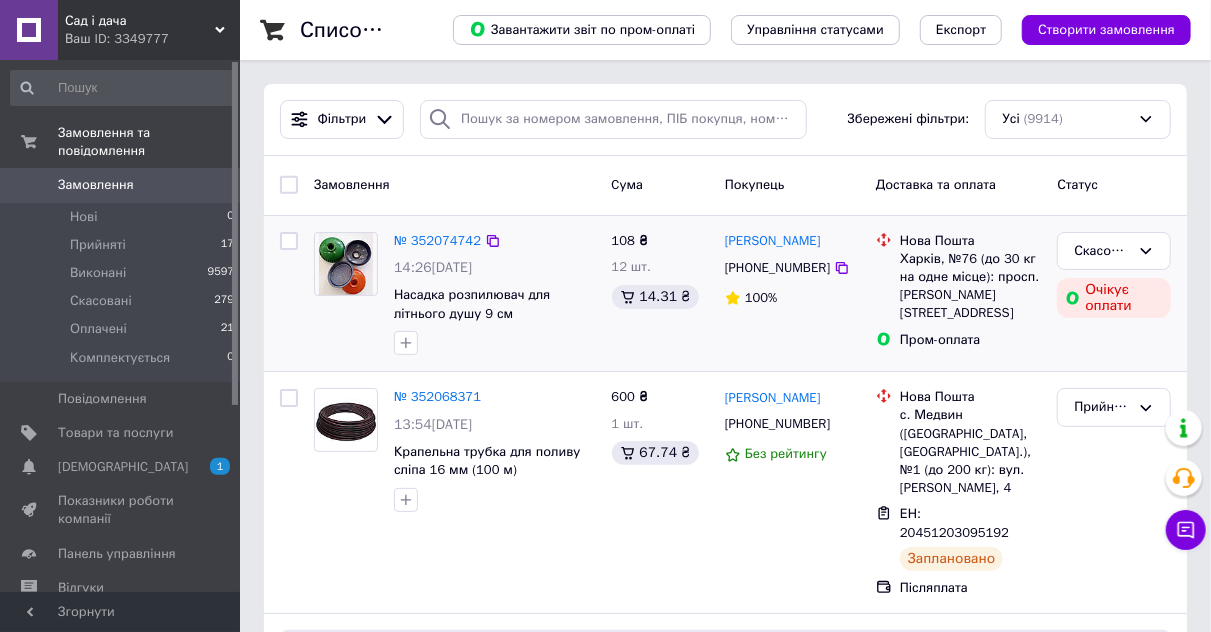 click at bounding box center (345, 264) 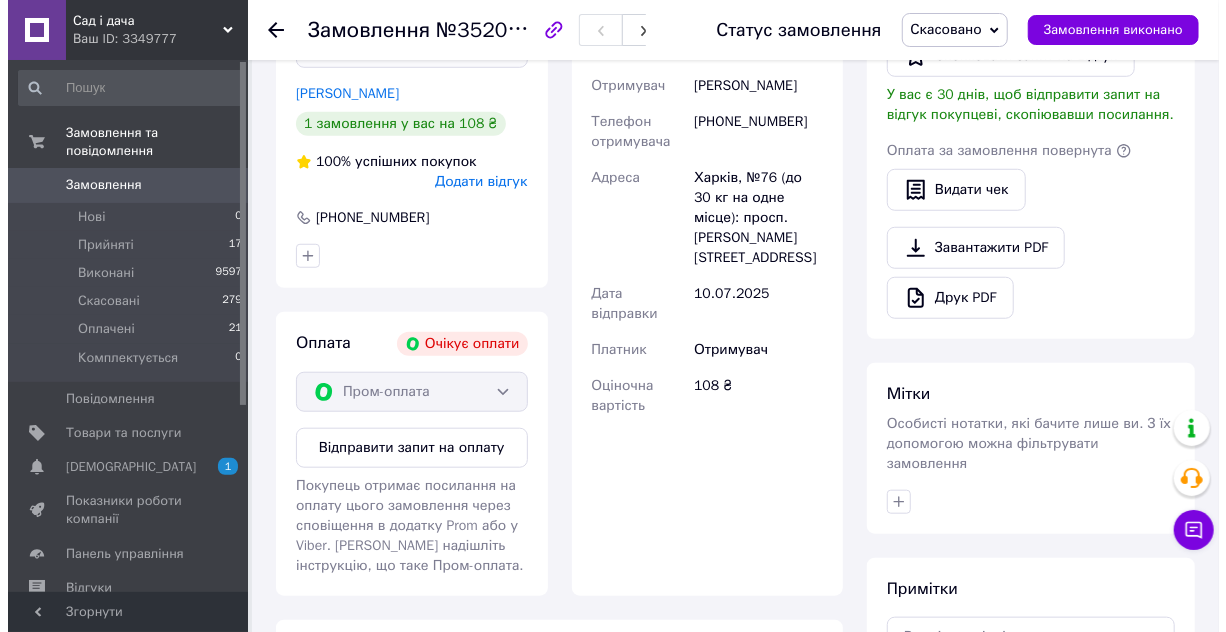 scroll, scrollTop: 264, scrollLeft: 0, axis: vertical 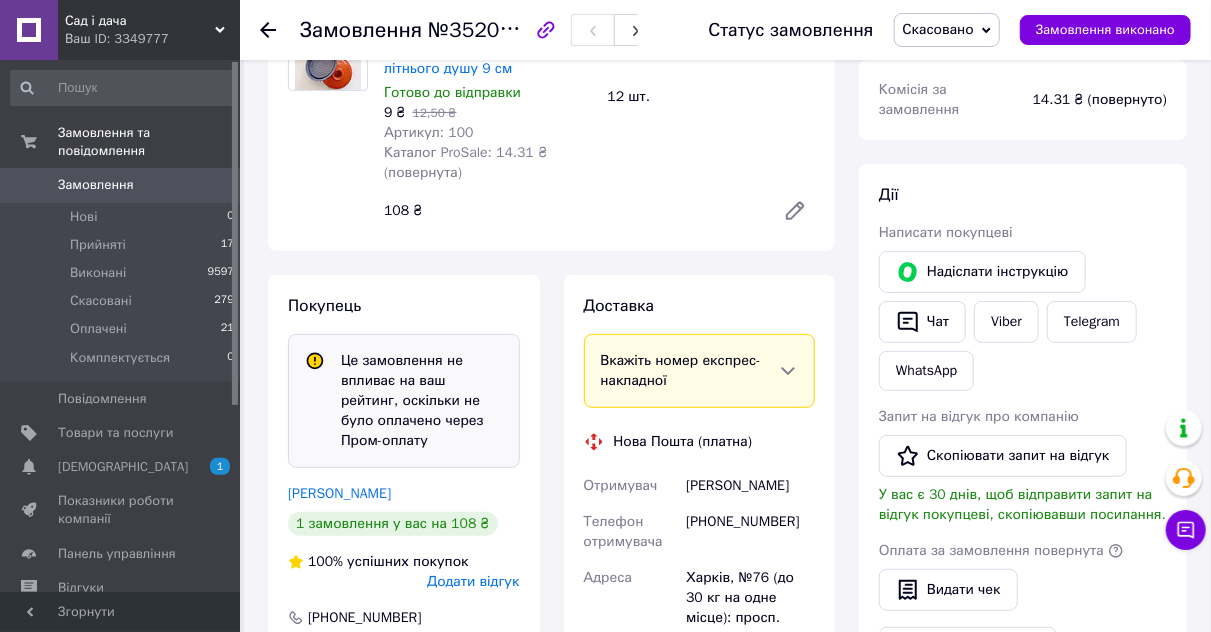 click on "Додати відгук" at bounding box center [473, 581] 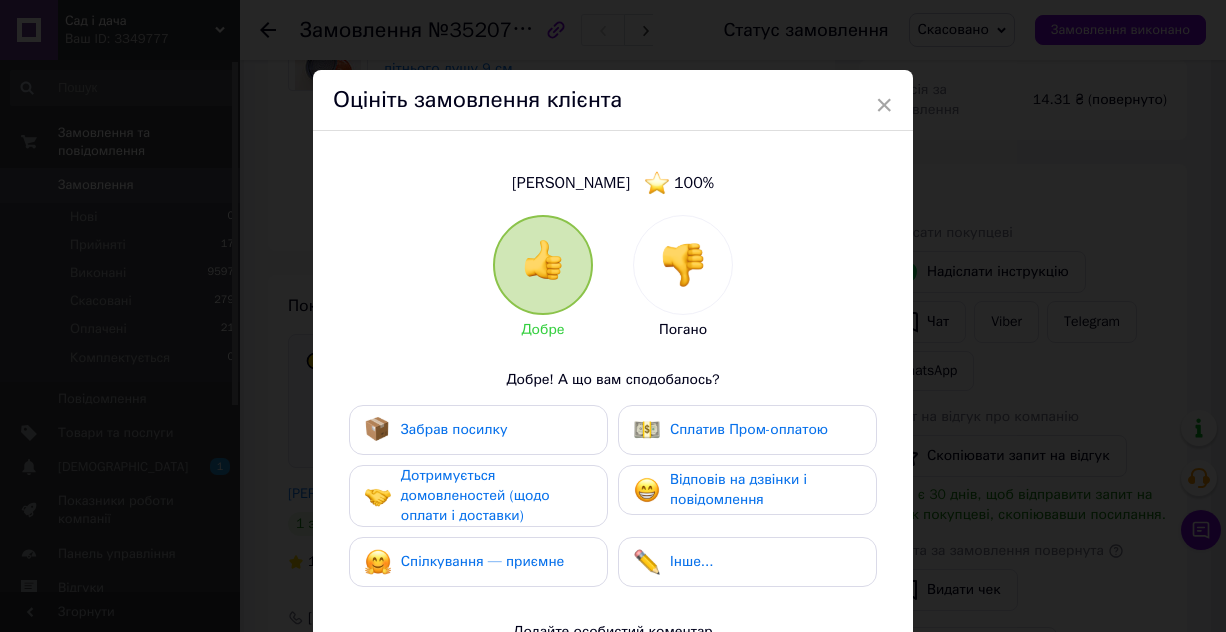 click at bounding box center [683, 265] 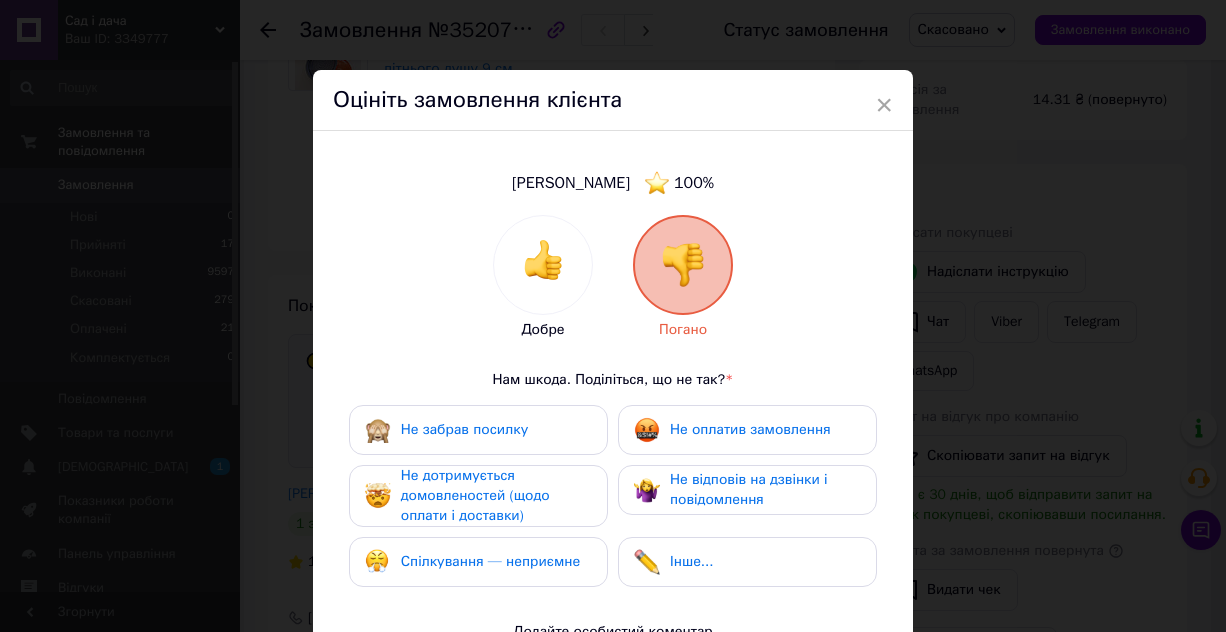 click on "Не оплатив замовлення" at bounding box center (747, 430) 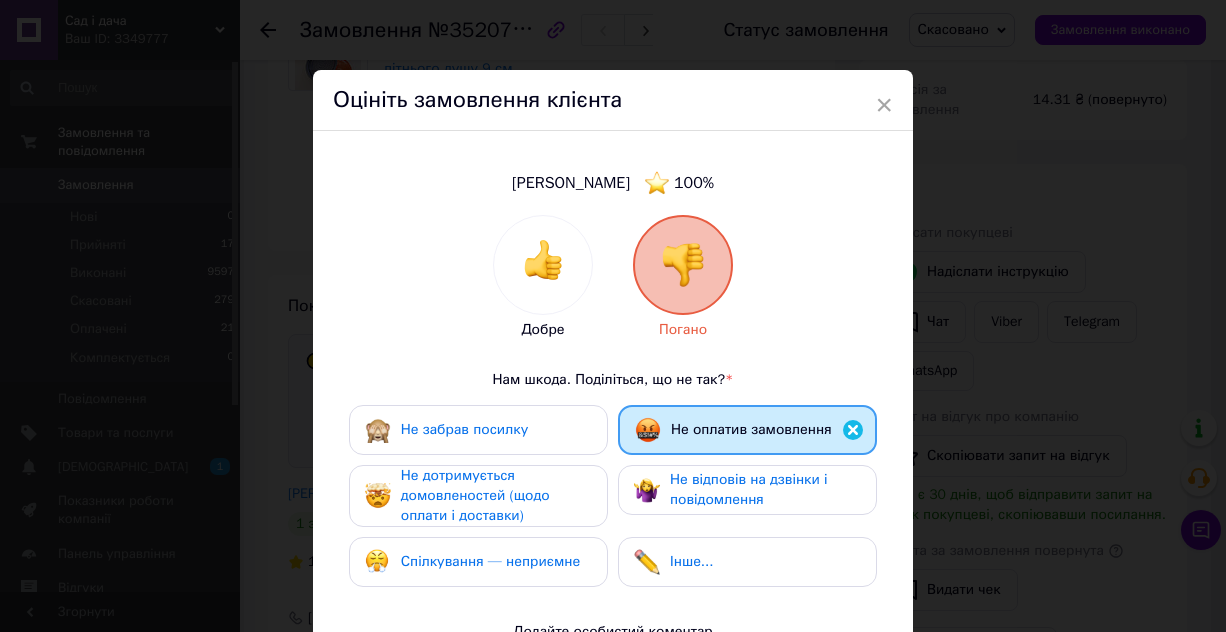 click on "Не дотримується домовленостей (щодо оплати і доставки)" at bounding box center (496, 496) 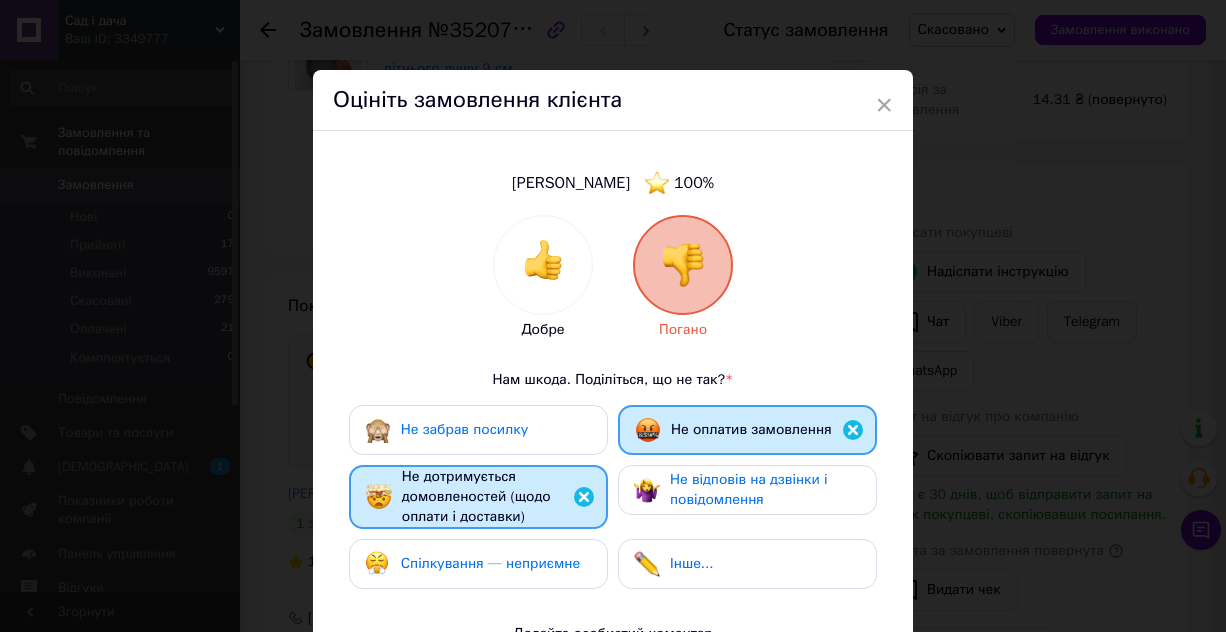 click on "Спілкування — неприємне" at bounding box center (478, 564) 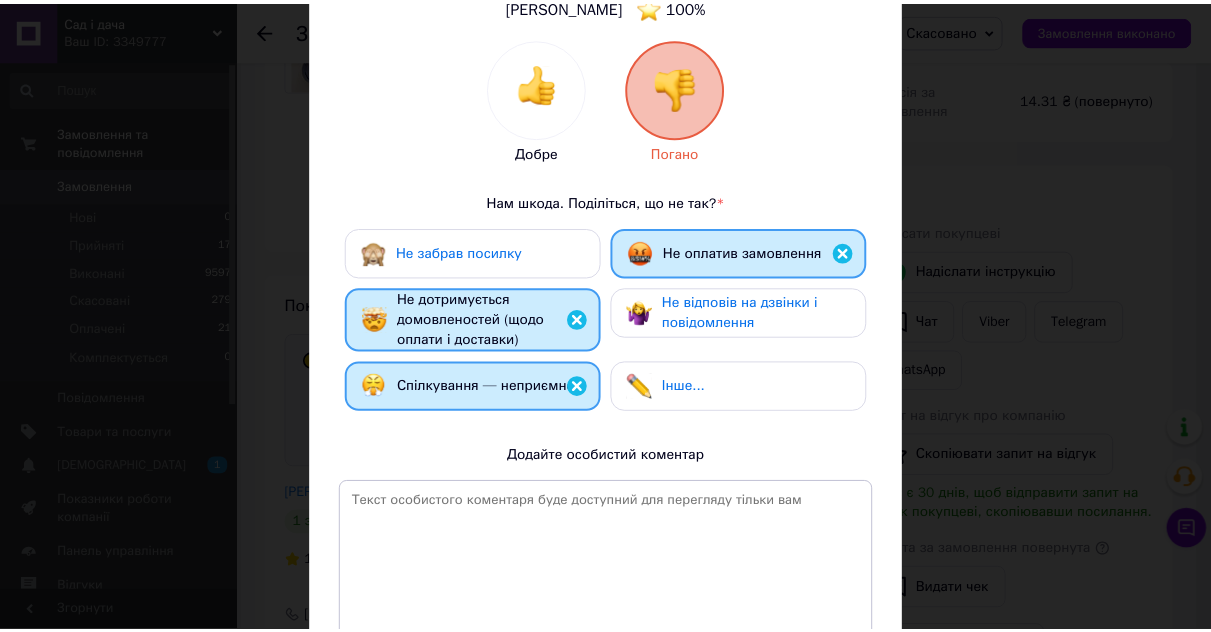 scroll, scrollTop: 363, scrollLeft: 0, axis: vertical 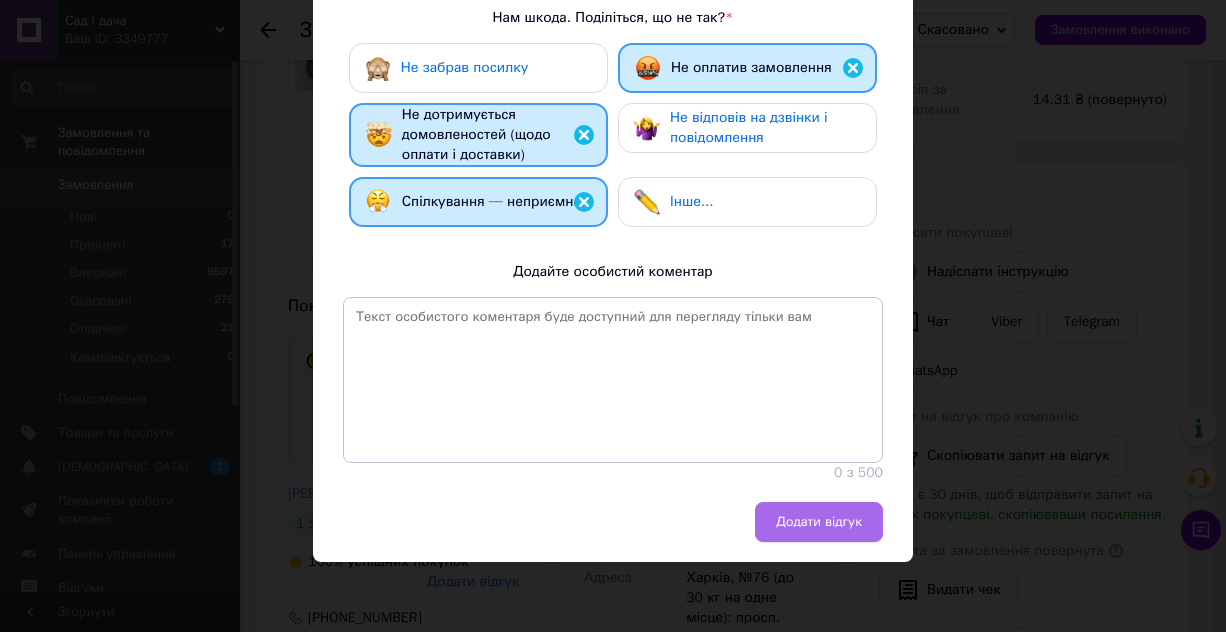 click on "Додати відгук" at bounding box center (819, 522) 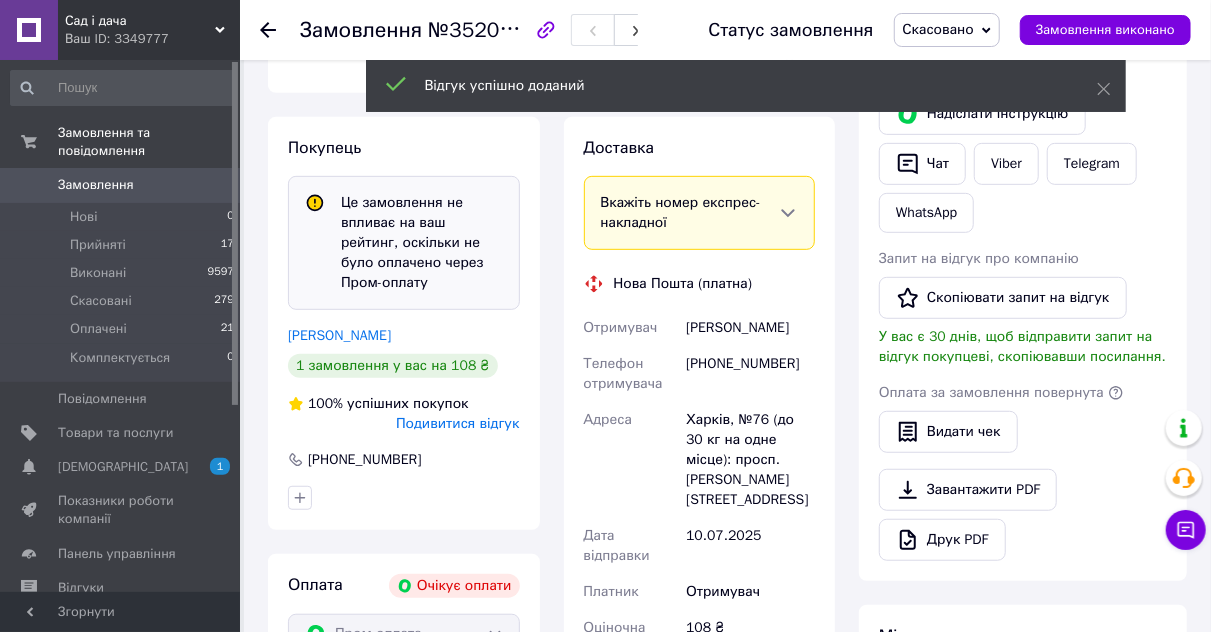 scroll, scrollTop: 264, scrollLeft: 0, axis: vertical 